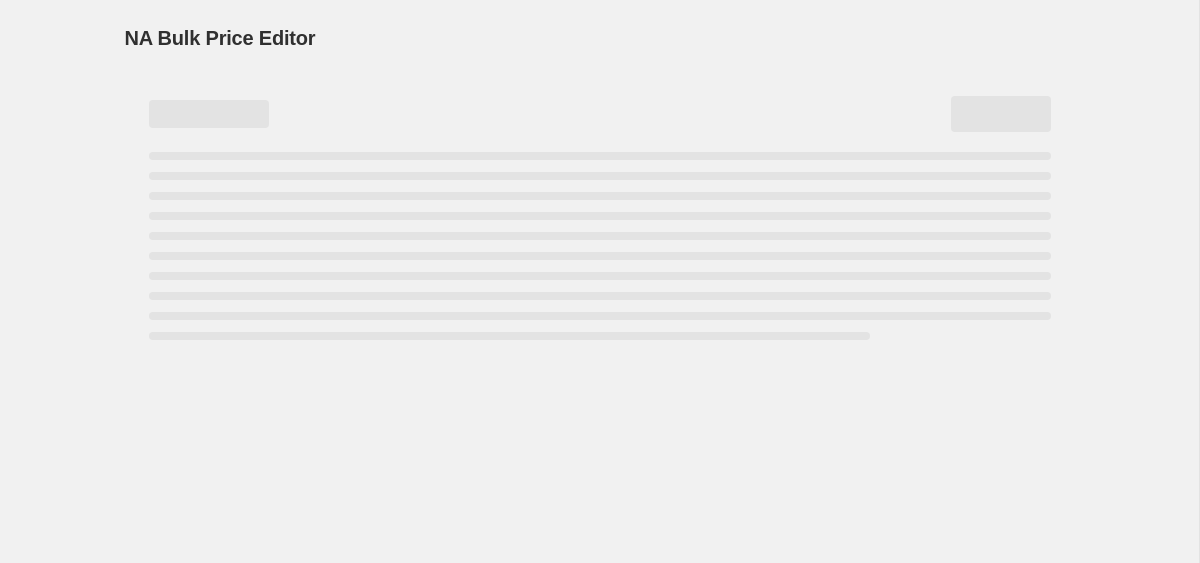scroll, scrollTop: 0, scrollLeft: 0, axis: both 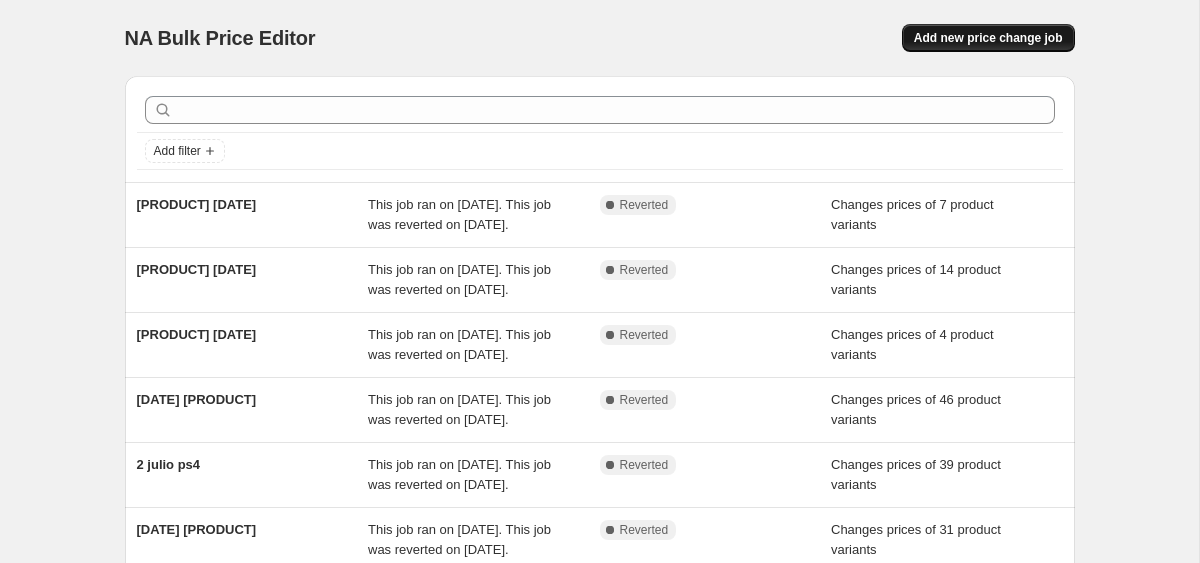 click on "Add new price change job" at bounding box center (988, 38) 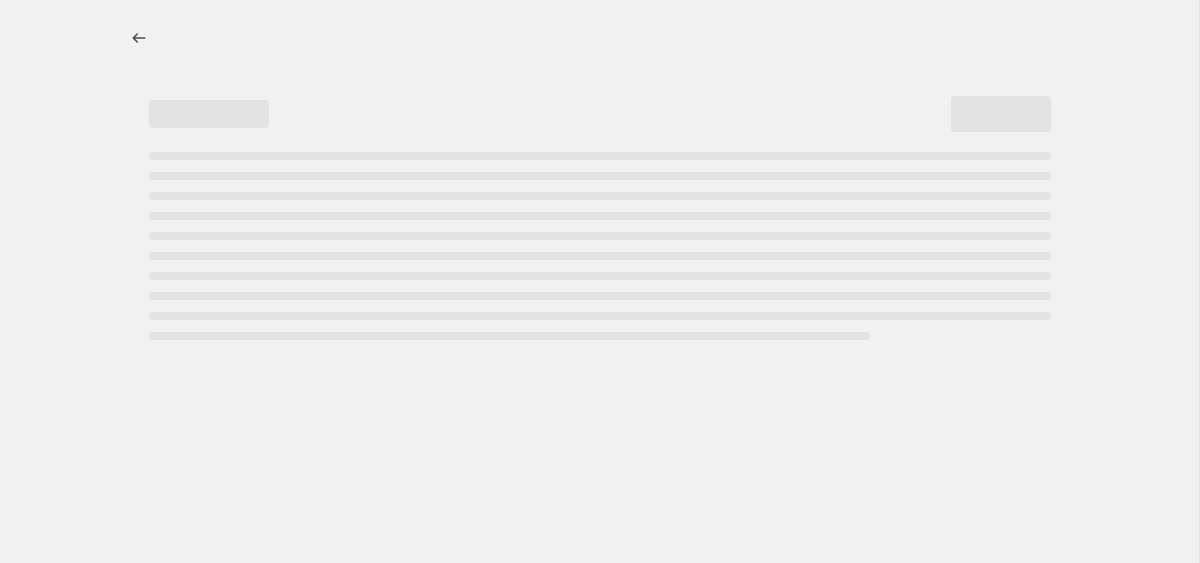 select on "percentage" 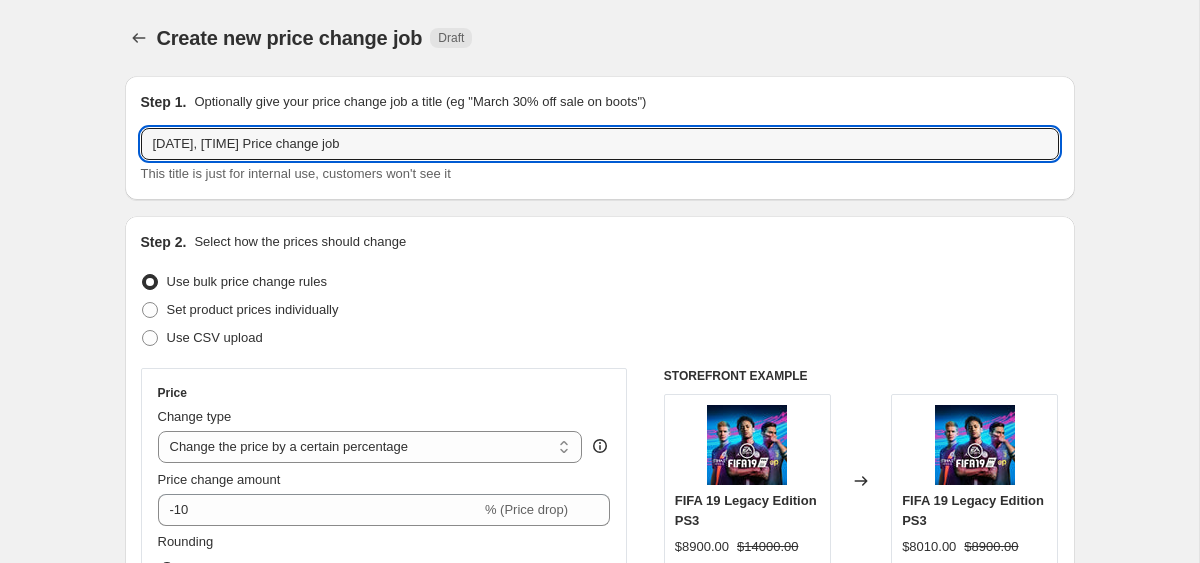 drag, startPoint x: 472, startPoint y: 146, endPoint x: -87, endPoint y: 146, distance: 559 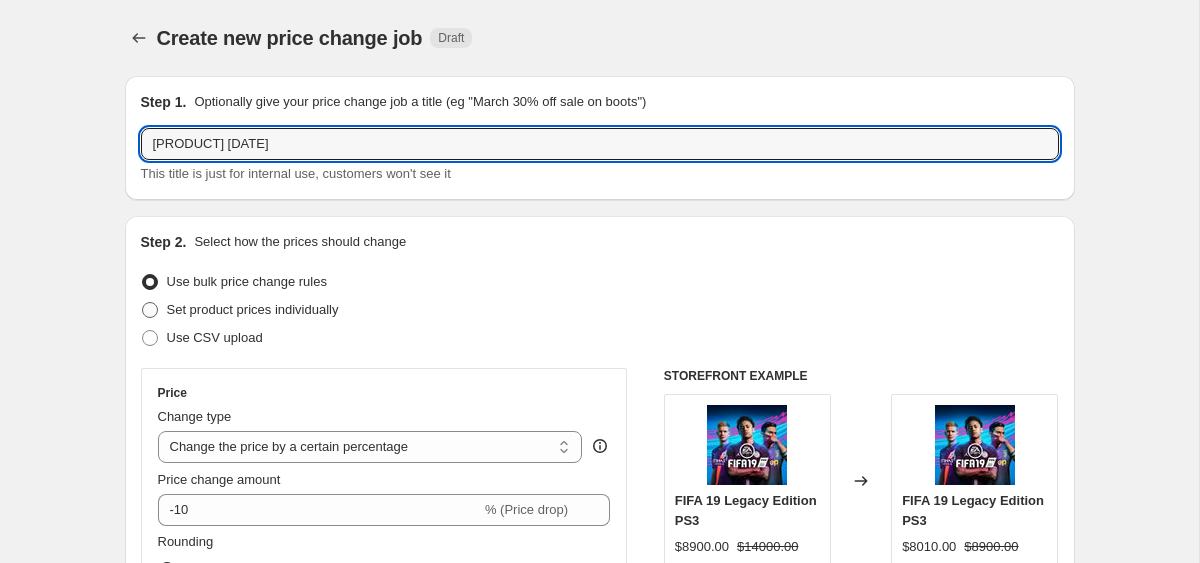 type on "[PRODUCT] [DATE]" 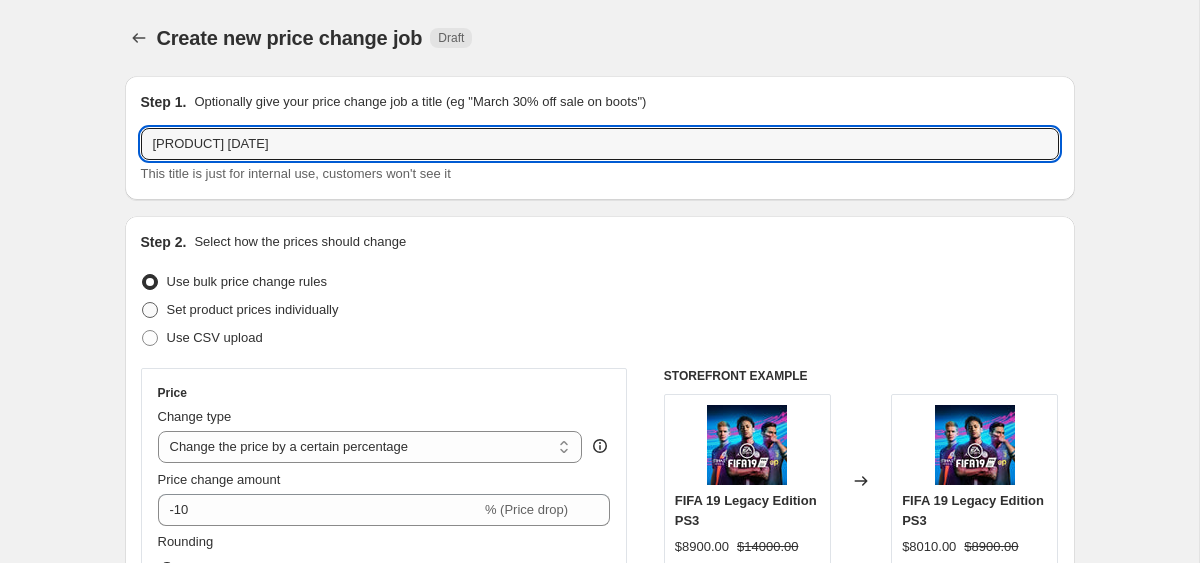 radio on "true" 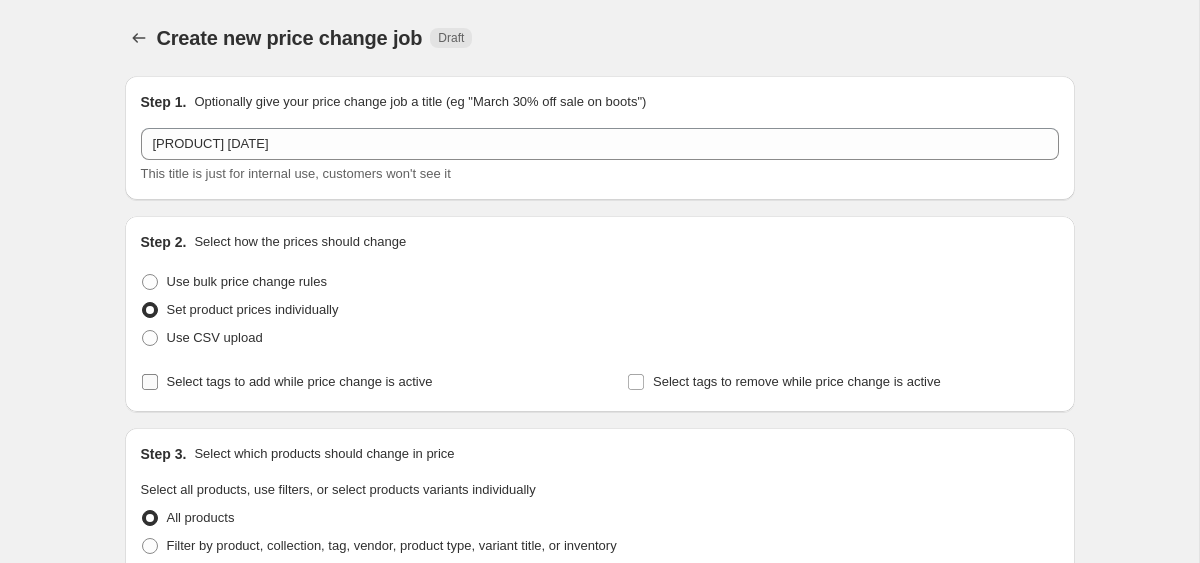 click on "Select tags to add while price change is active" at bounding box center (300, 382) 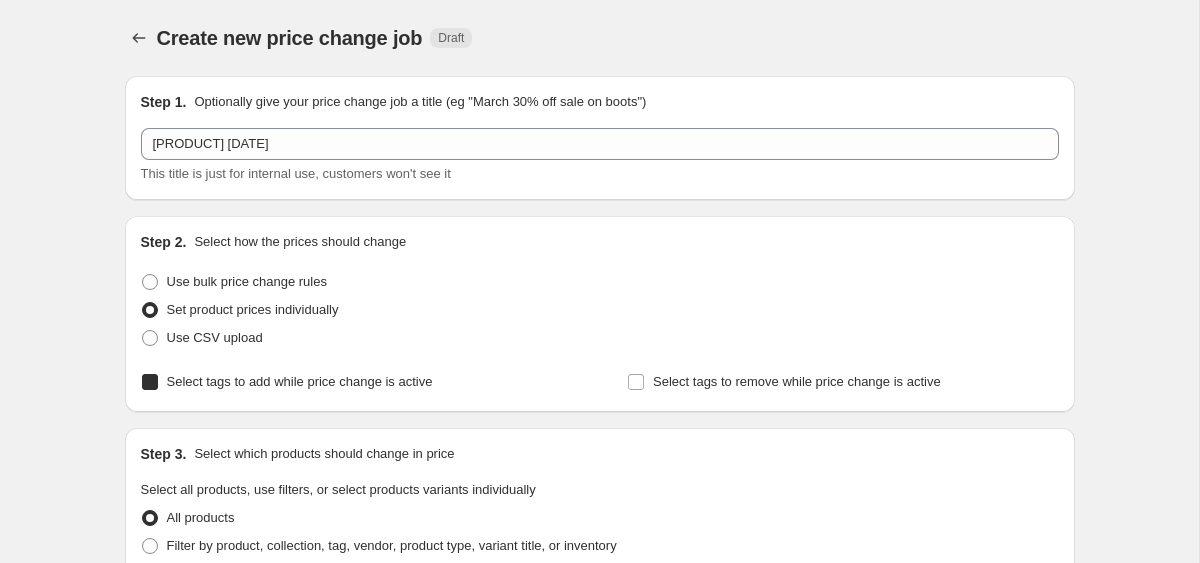 checkbox on "true" 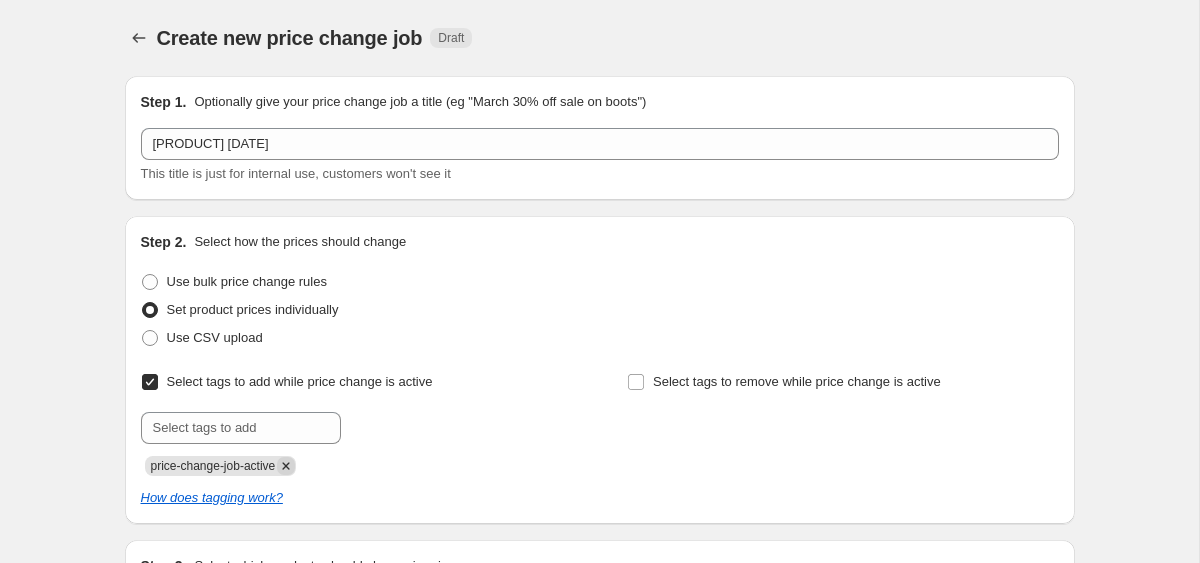 click 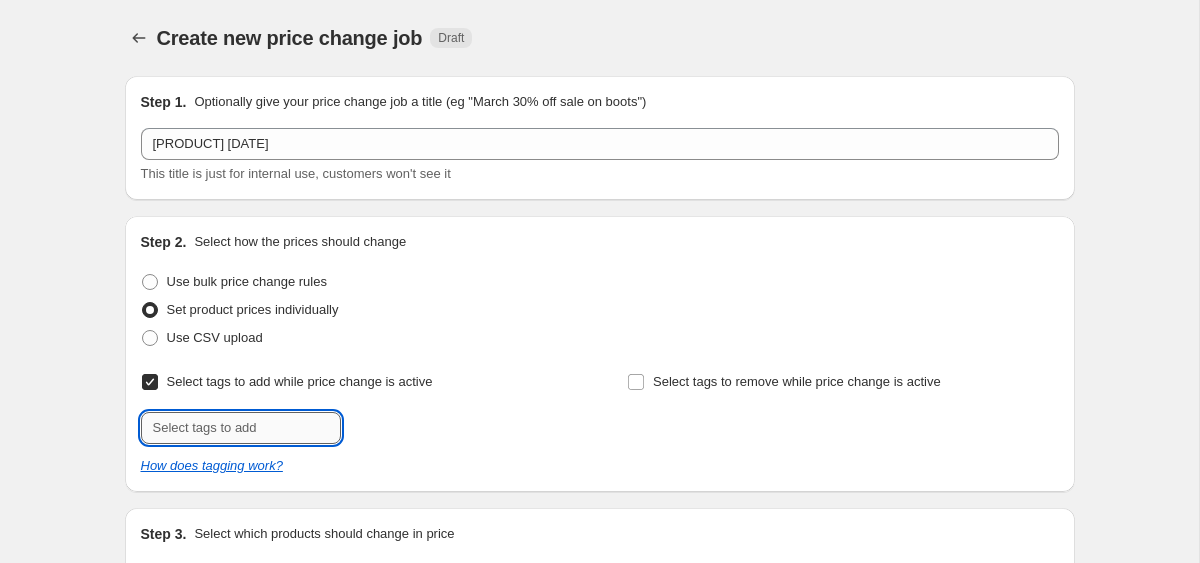 click at bounding box center (241, 428) 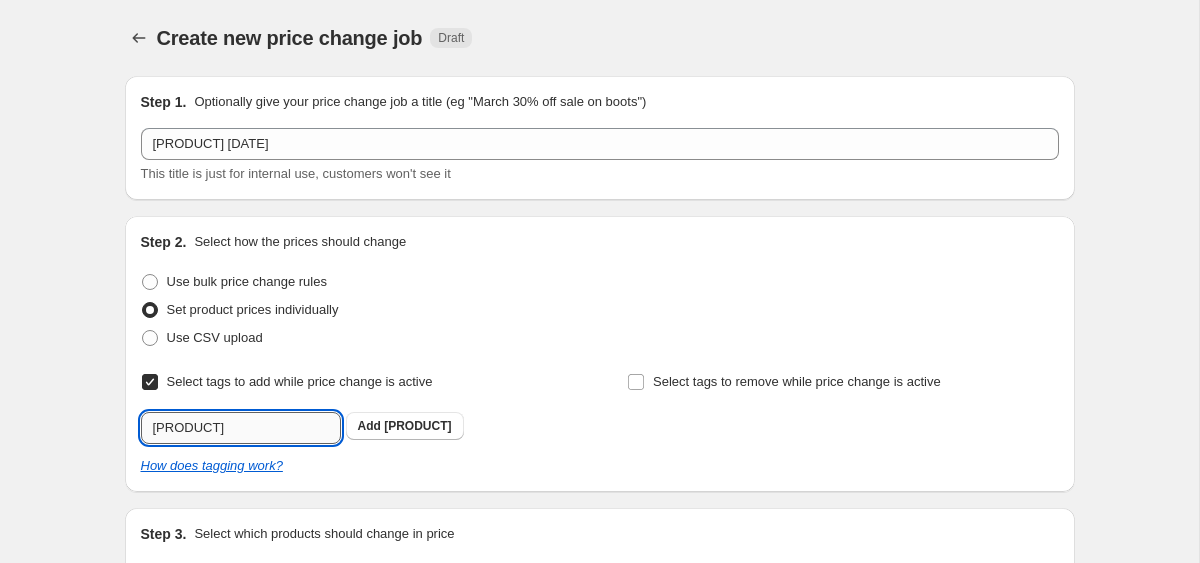 click on "[PRODUCT]" at bounding box center (241, 428) 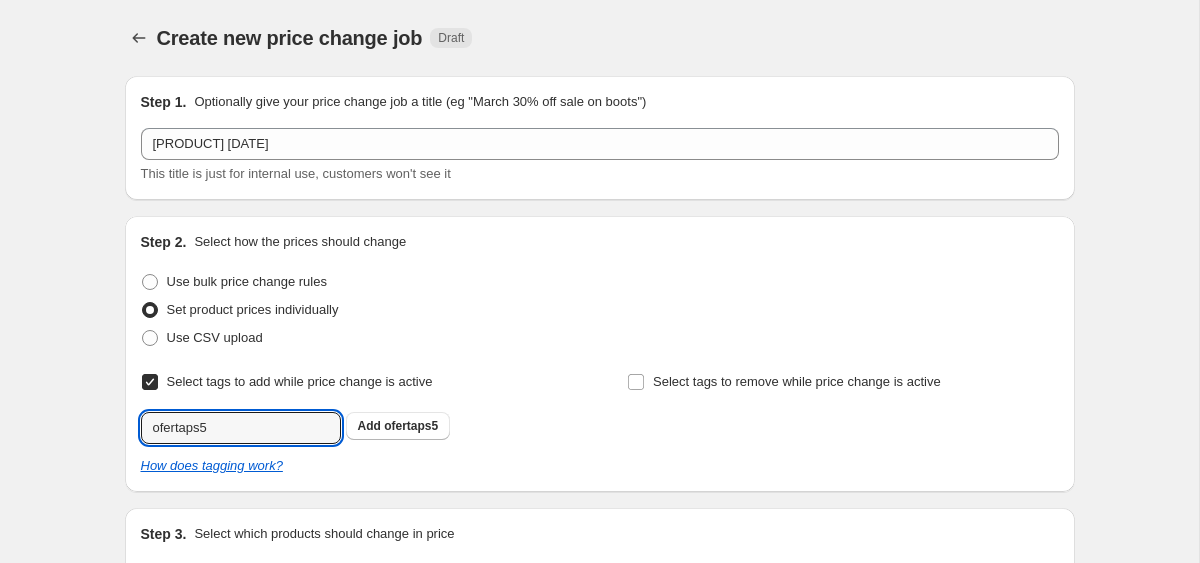 type on "ofertaps5" 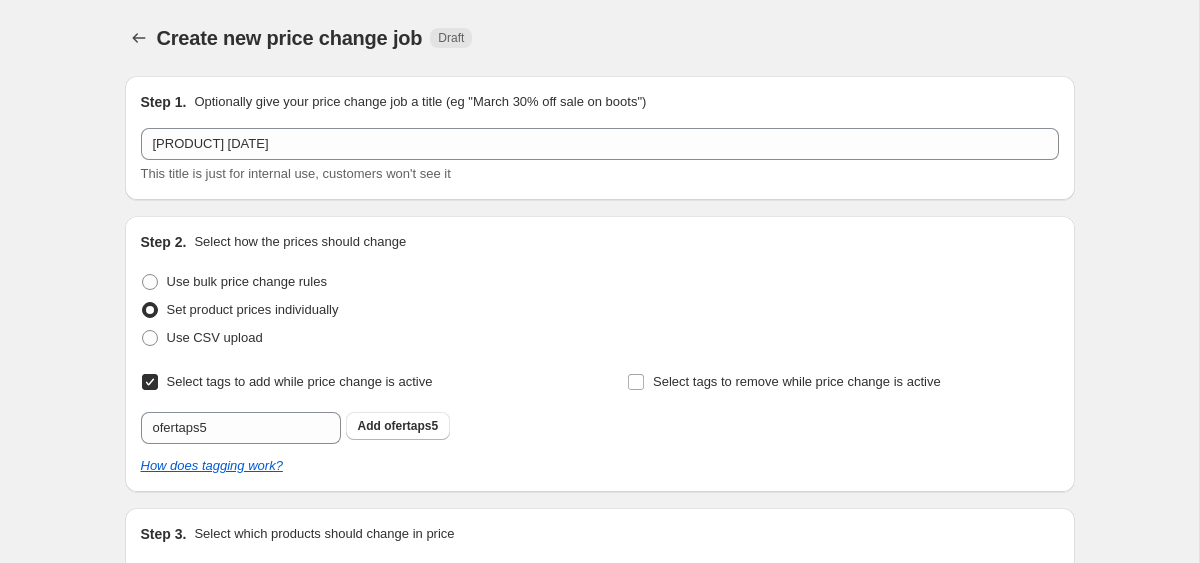 click on "Select tags to add while price change is active Submit [PRODUCT] Add   [PRODUCT] Select tags to remove while price change is active" at bounding box center (600, 406) 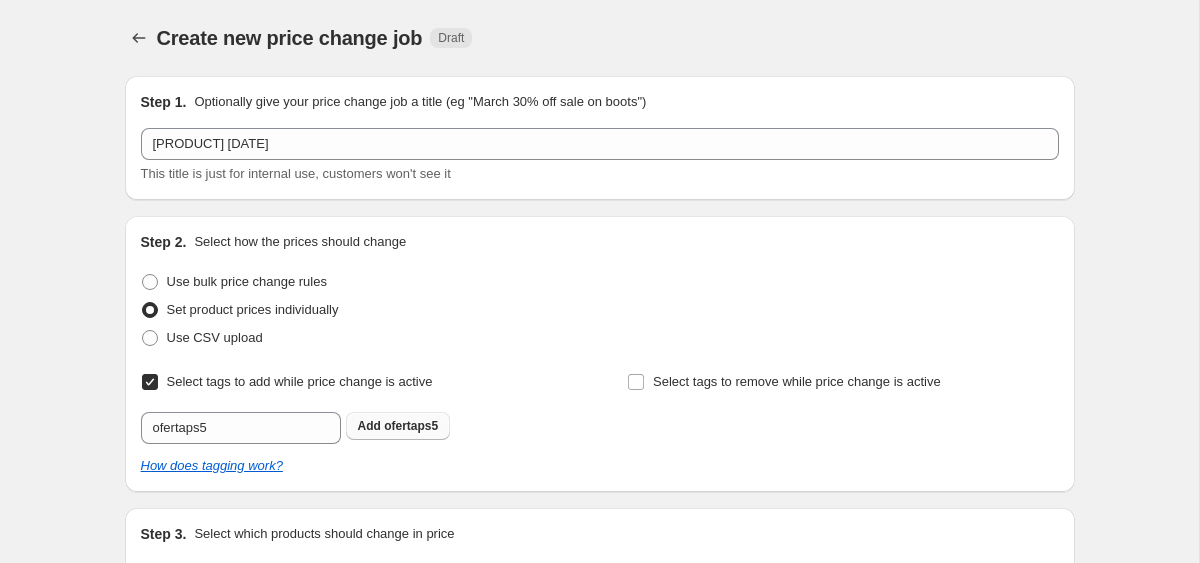 click on "Add   [PRODUCT]" at bounding box center (398, 426) 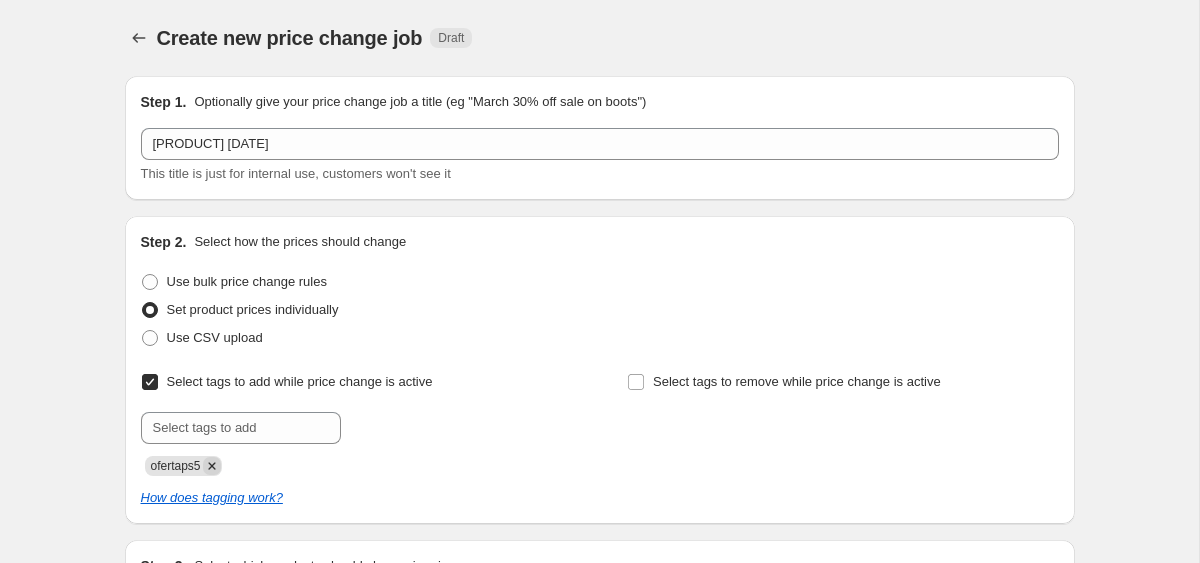 click 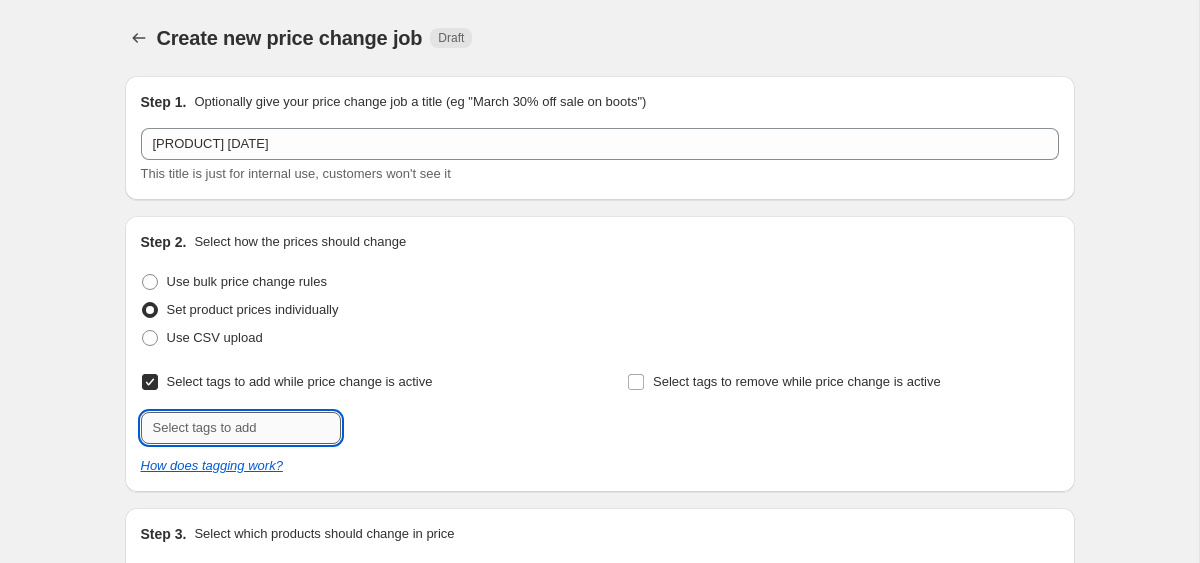 click at bounding box center [241, 428] 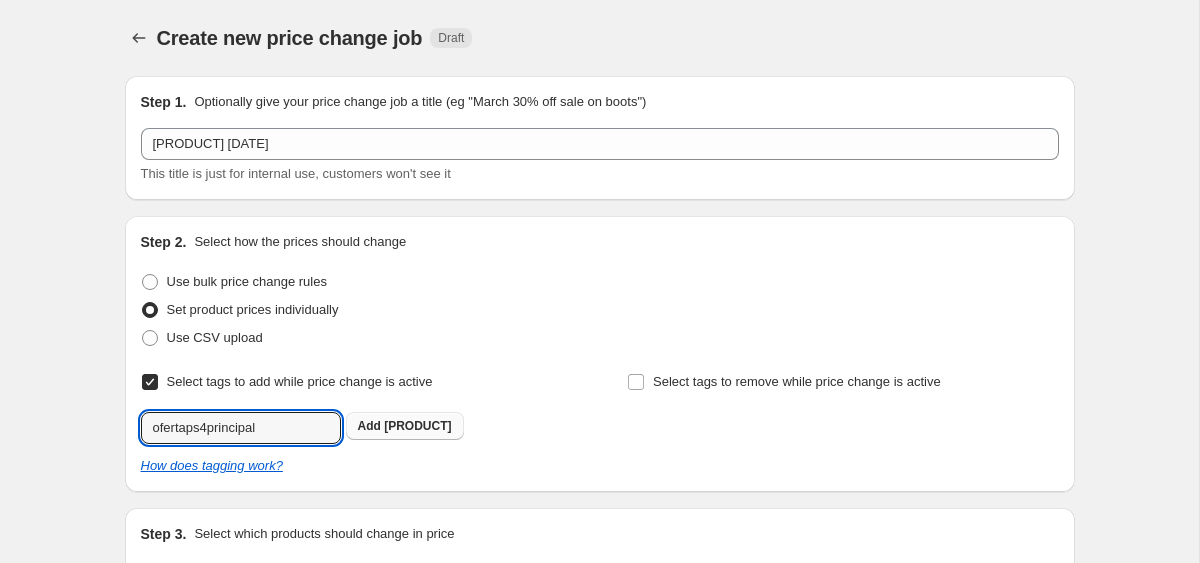 type on "ofertaps4principal" 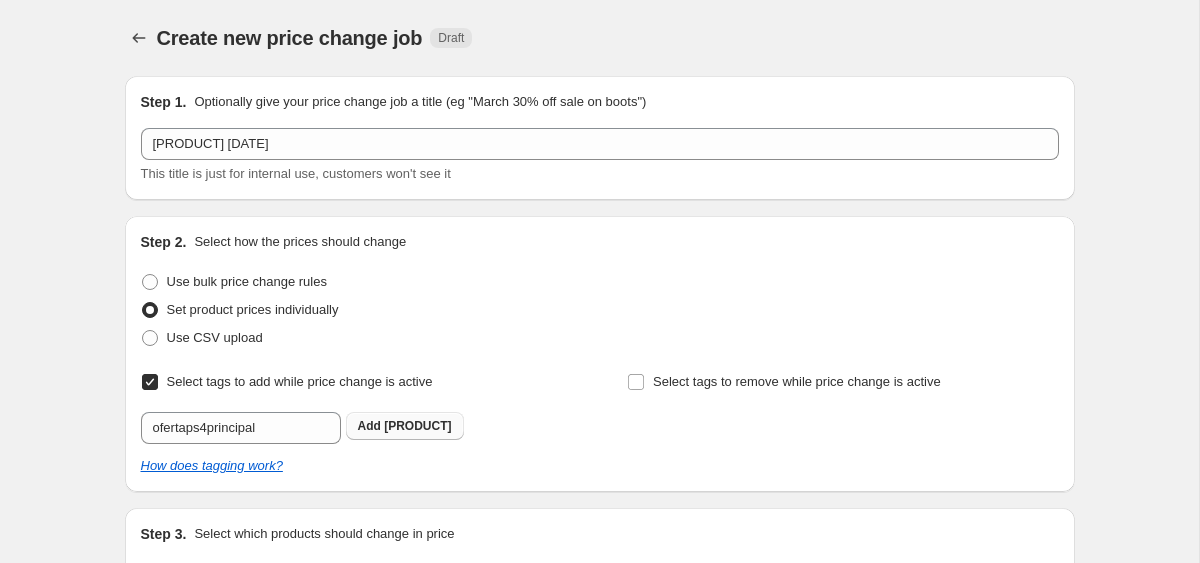 click on "[PRODUCT]" at bounding box center (417, 426) 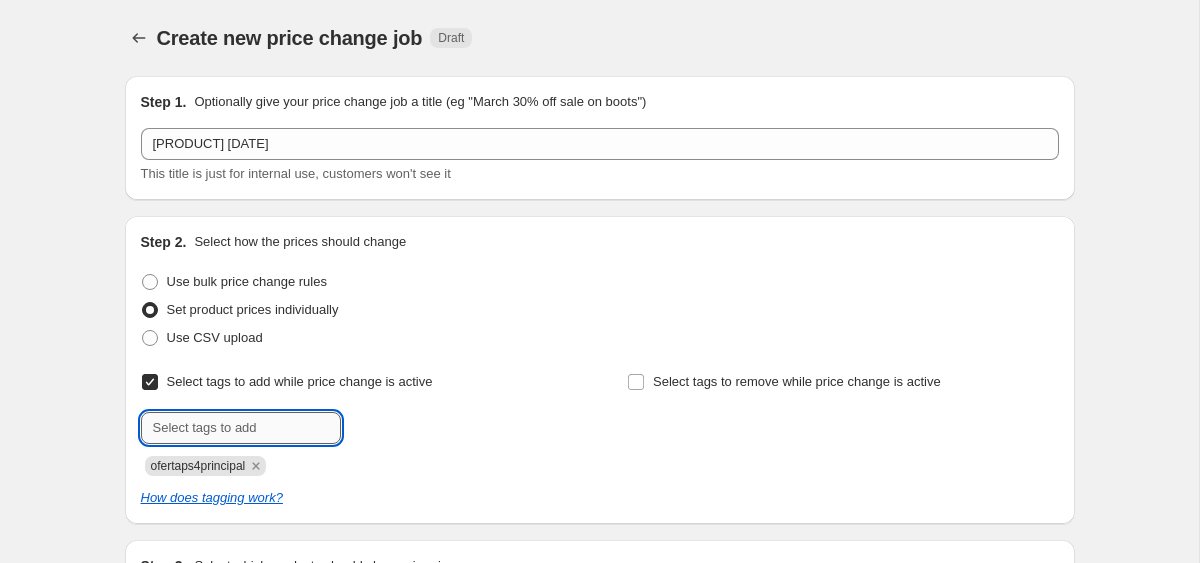 click at bounding box center (241, 428) 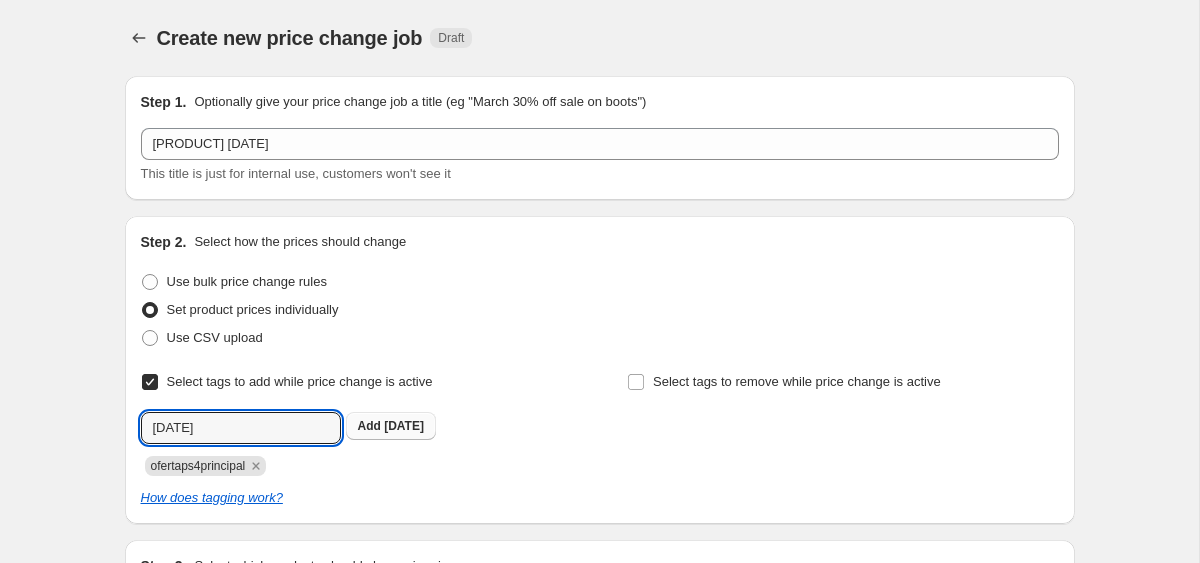 type on "[DATE]" 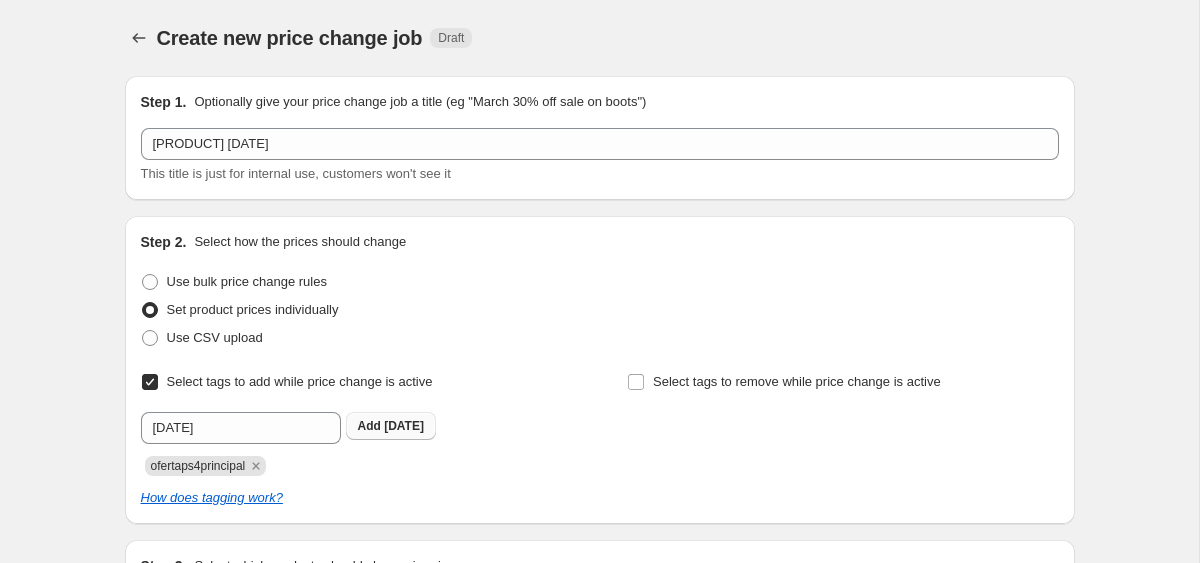 click on "Add   [DATE]" at bounding box center [391, 426] 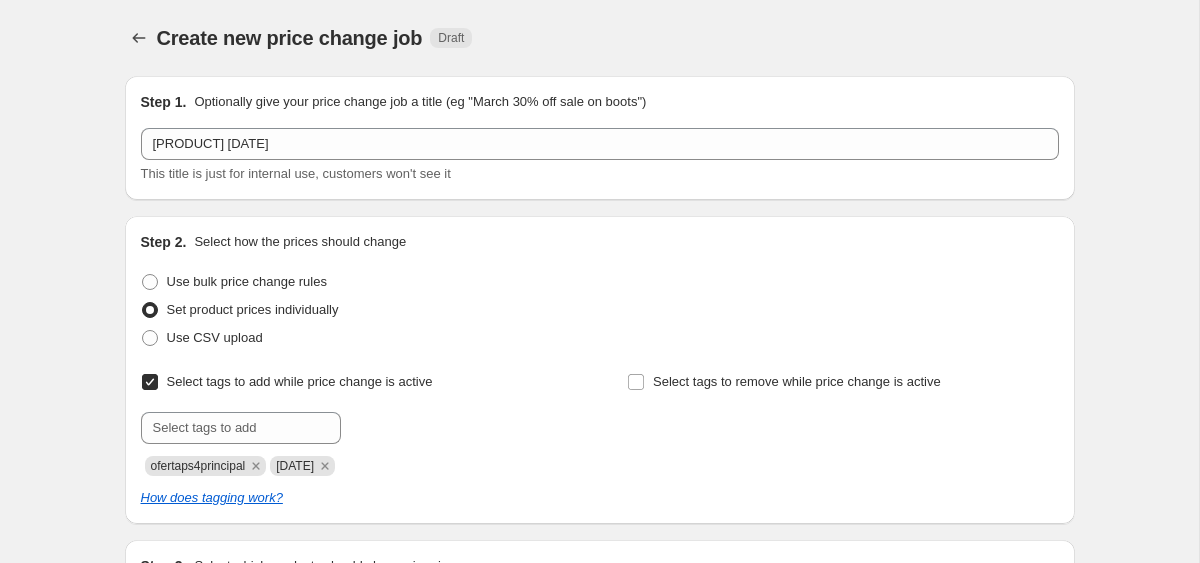 click on "Select tags to add while price change is active Submit [PRODUCT] [DATE] Select tags to remove while price change is active How does tagging work?" at bounding box center [600, 438] 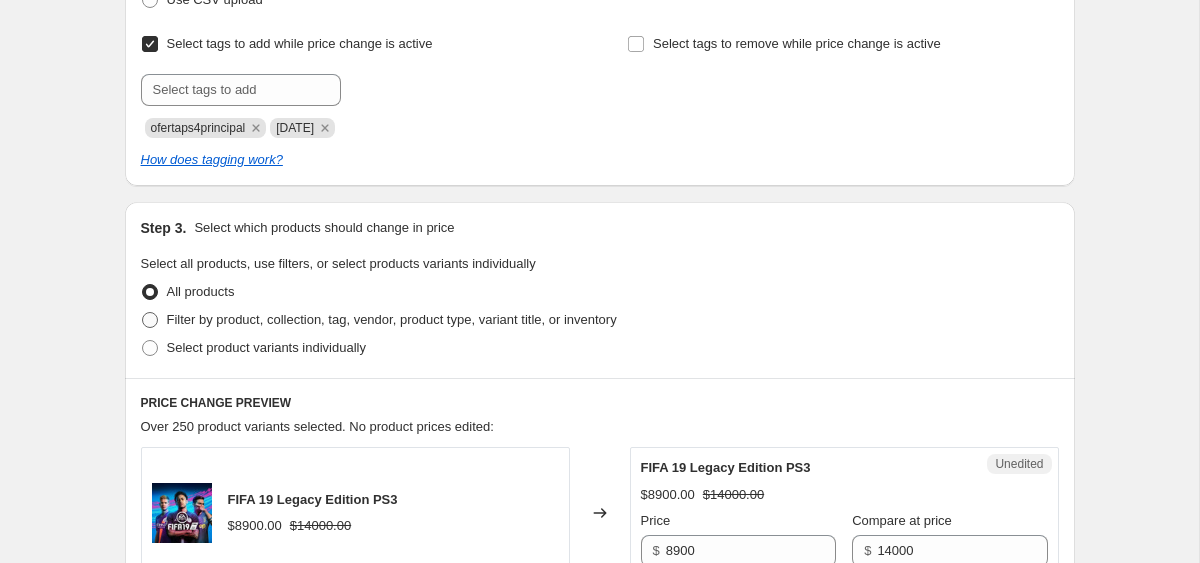 scroll, scrollTop: 328, scrollLeft: 0, axis: vertical 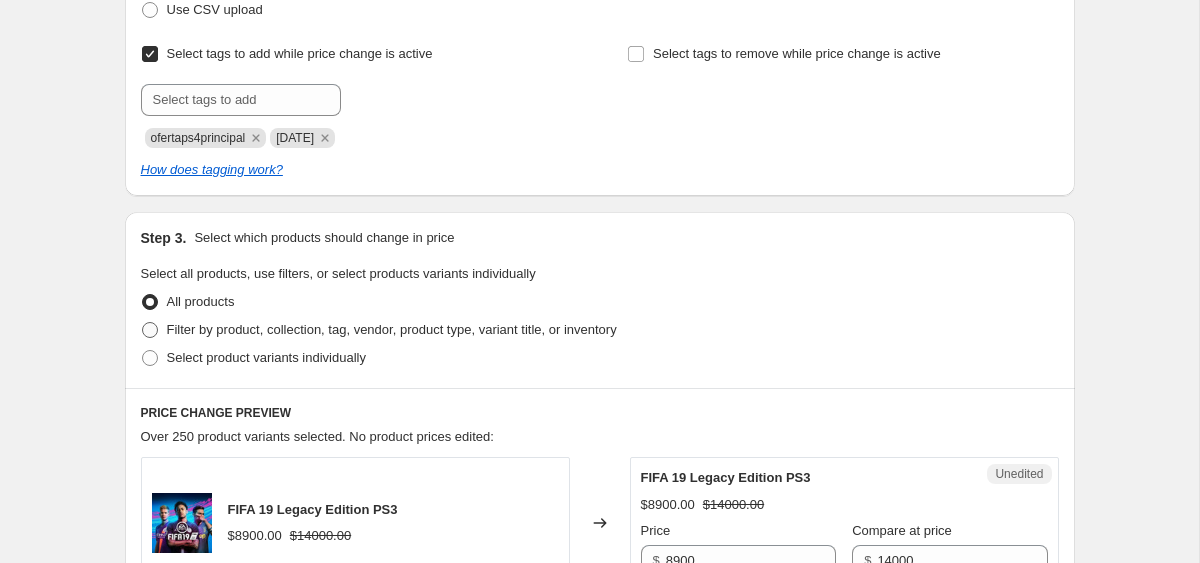 click on "Filter by product, collection, tag, vendor, product type, variant title, or inventory" at bounding box center [379, 330] 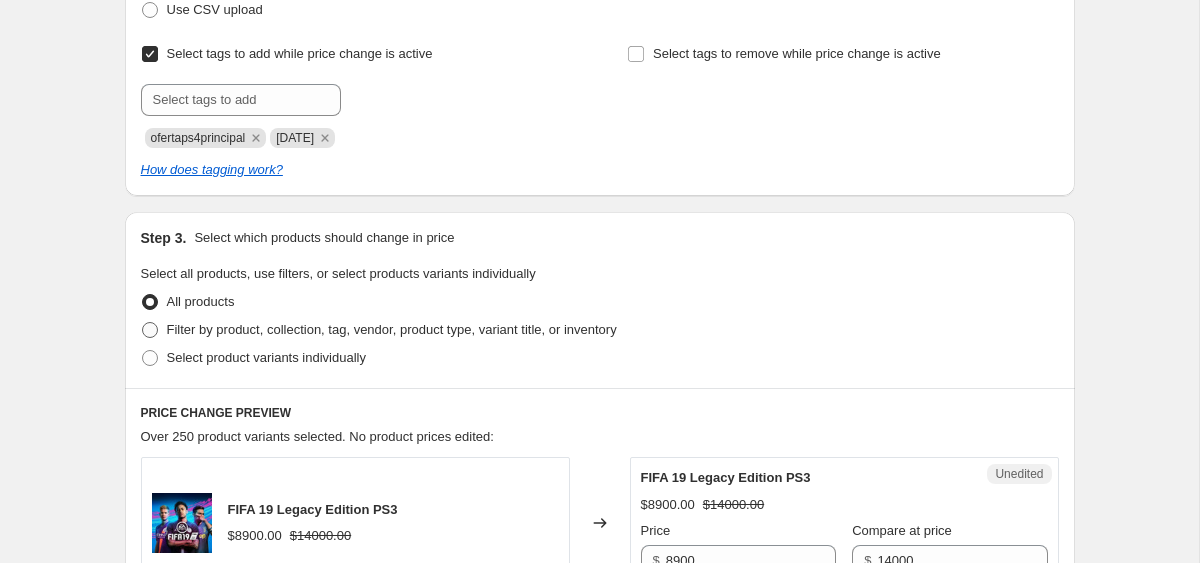radio on "true" 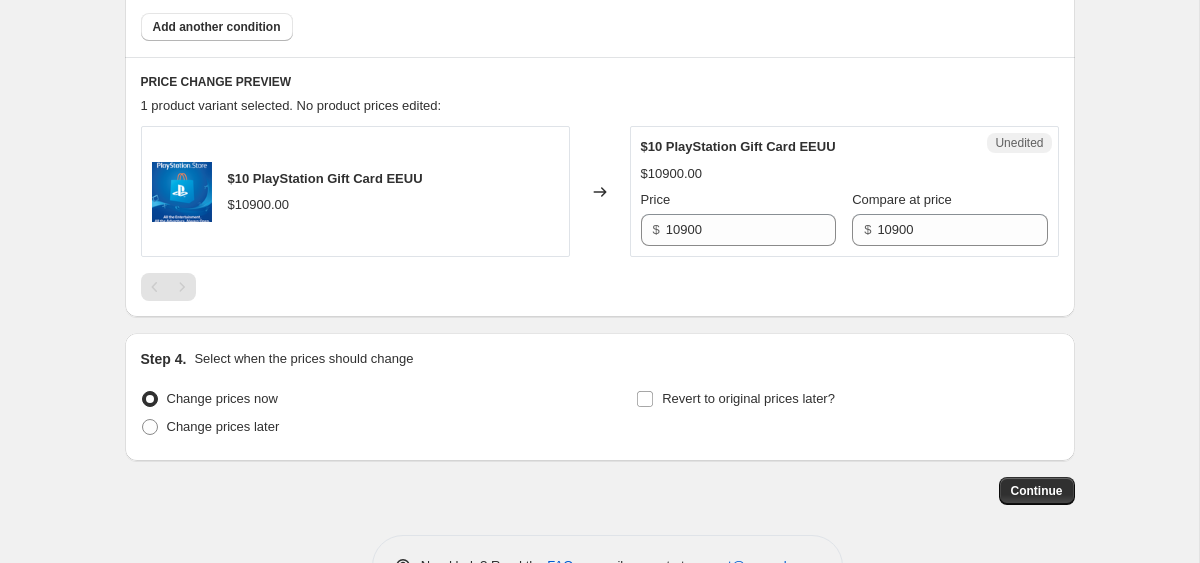 scroll, scrollTop: 780, scrollLeft: 0, axis: vertical 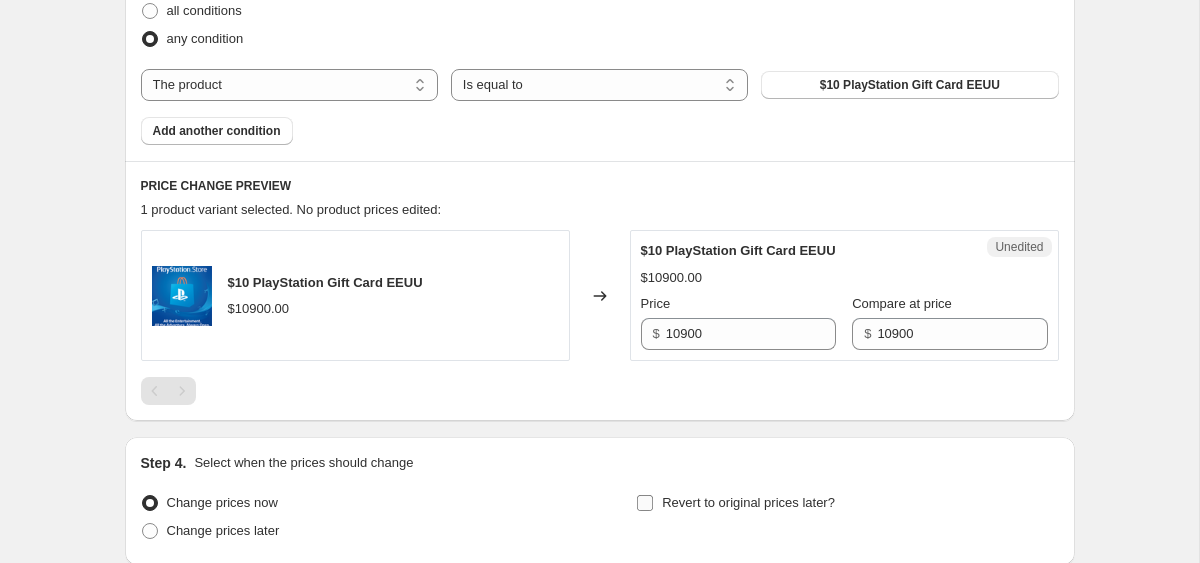 click on "Revert to original prices later?" at bounding box center [748, 502] 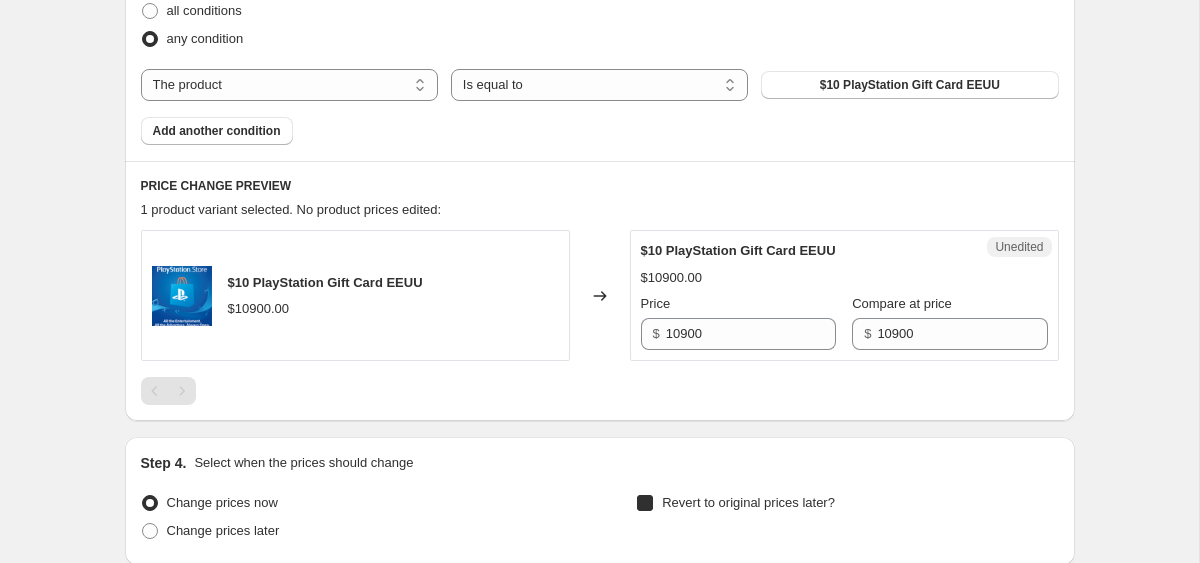 checkbox on "true" 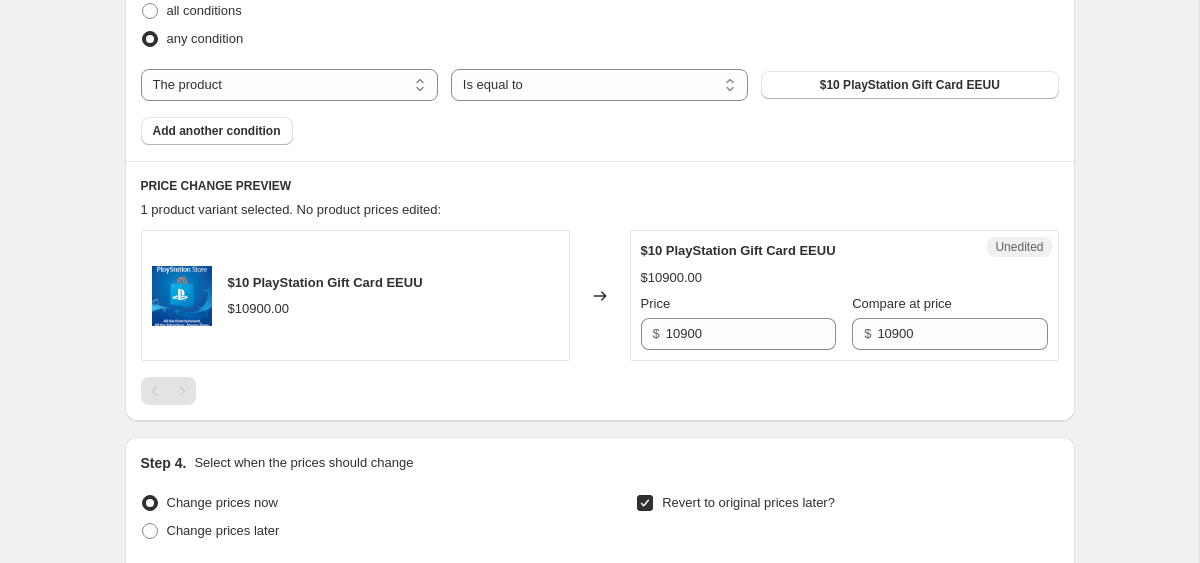 scroll, scrollTop: 1322, scrollLeft: 0, axis: vertical 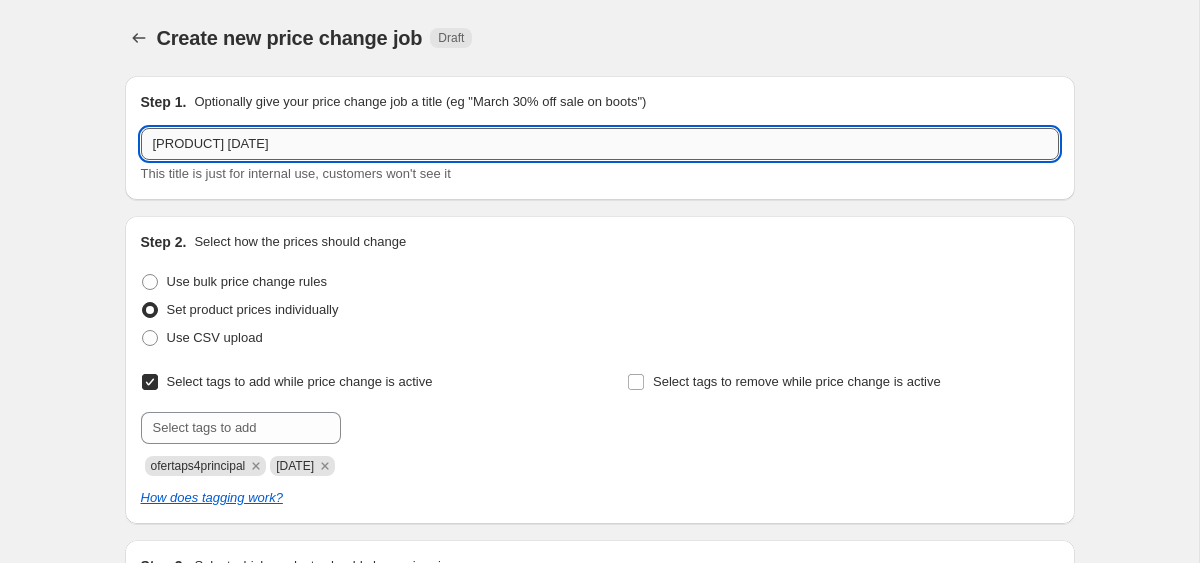 click on "[PRODUCT] [DATE]" at bounding box center [600, 144] 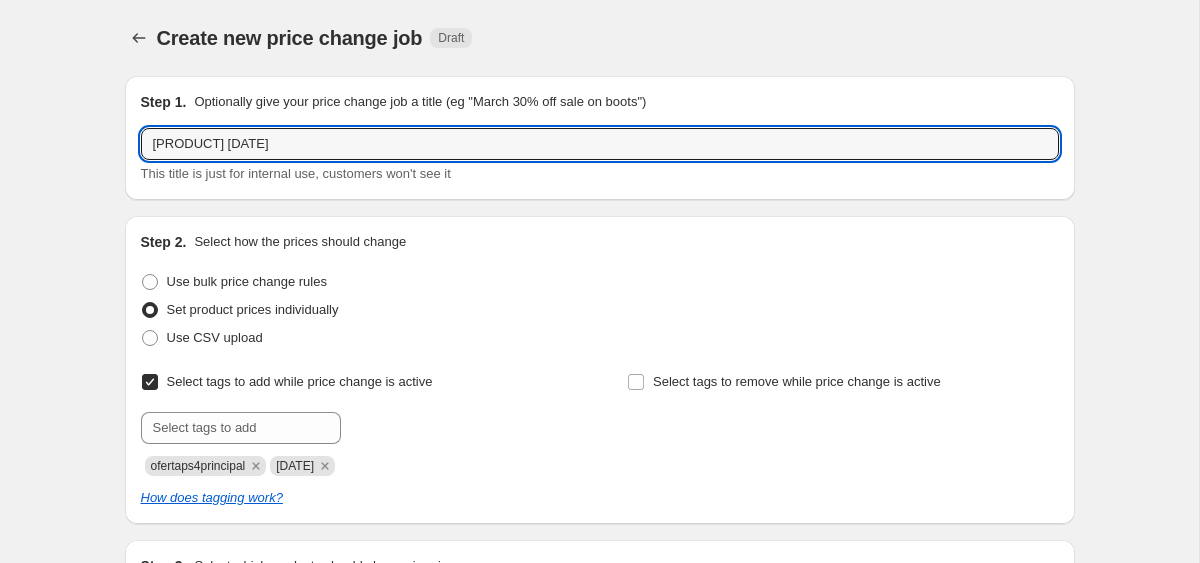 type on "[PRODUCT] [DATE]" 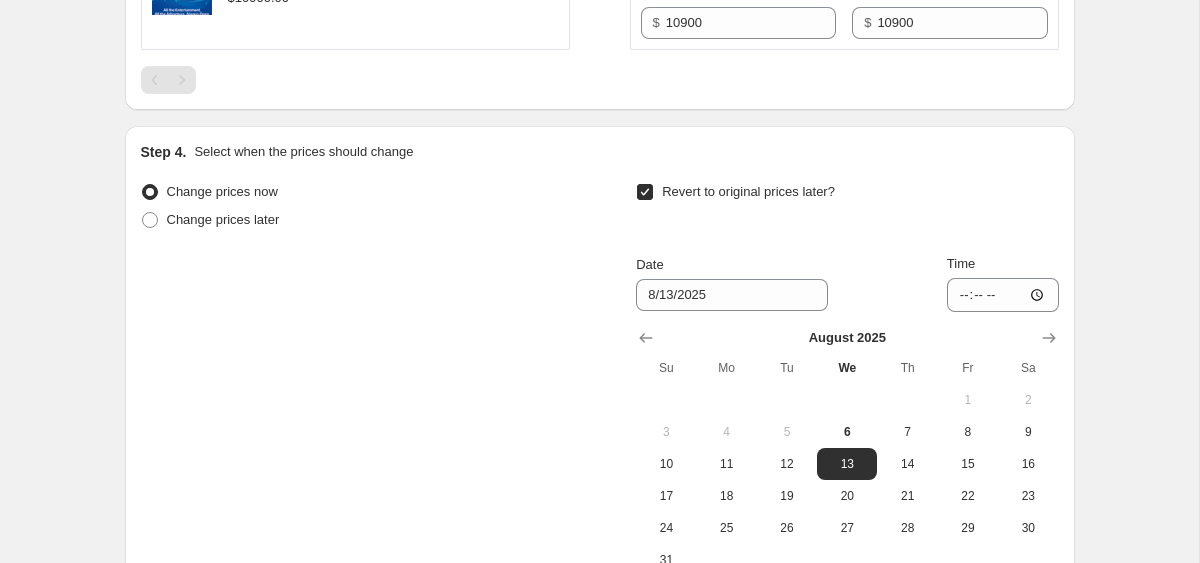 scroll, scrollTop: 1322, scrollLeft: 0, axis: vertical 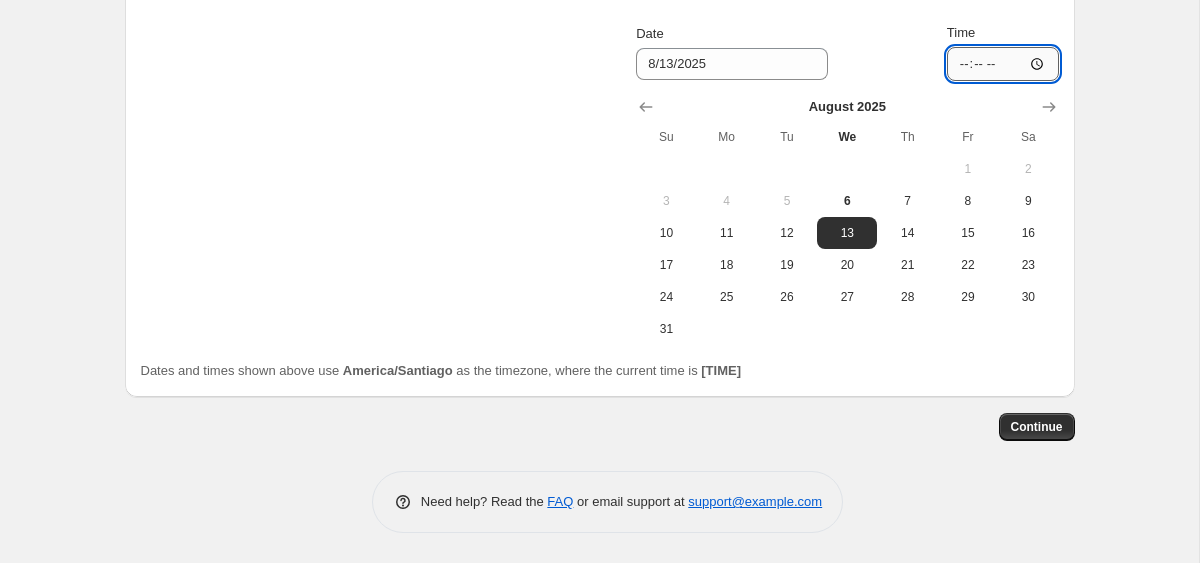 click on "[TIME]" at bounding box center [1003, 64] 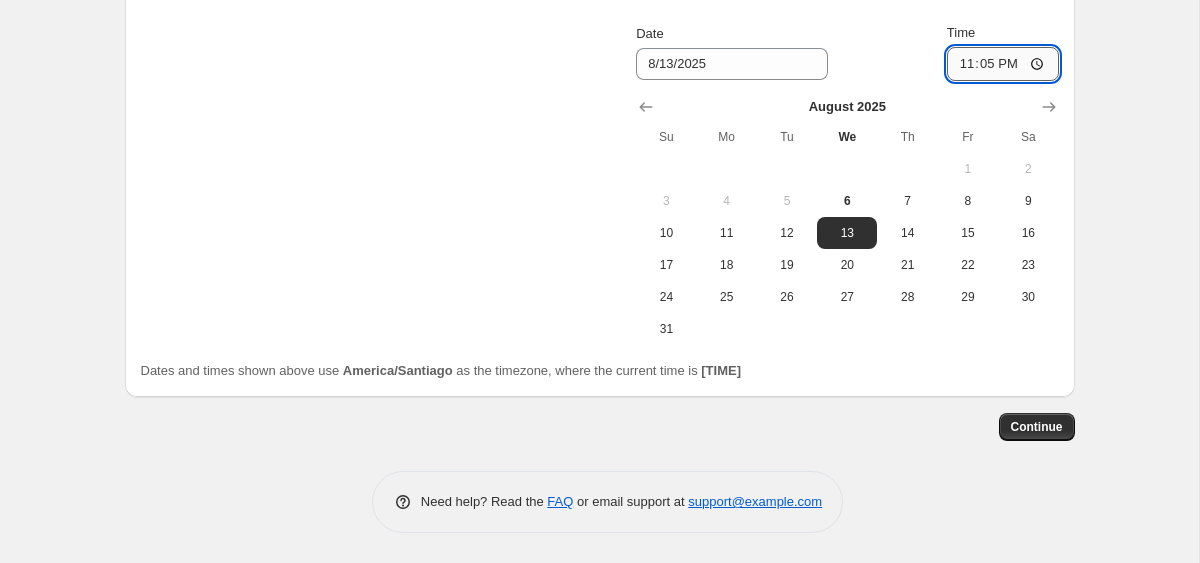type on "23:59" 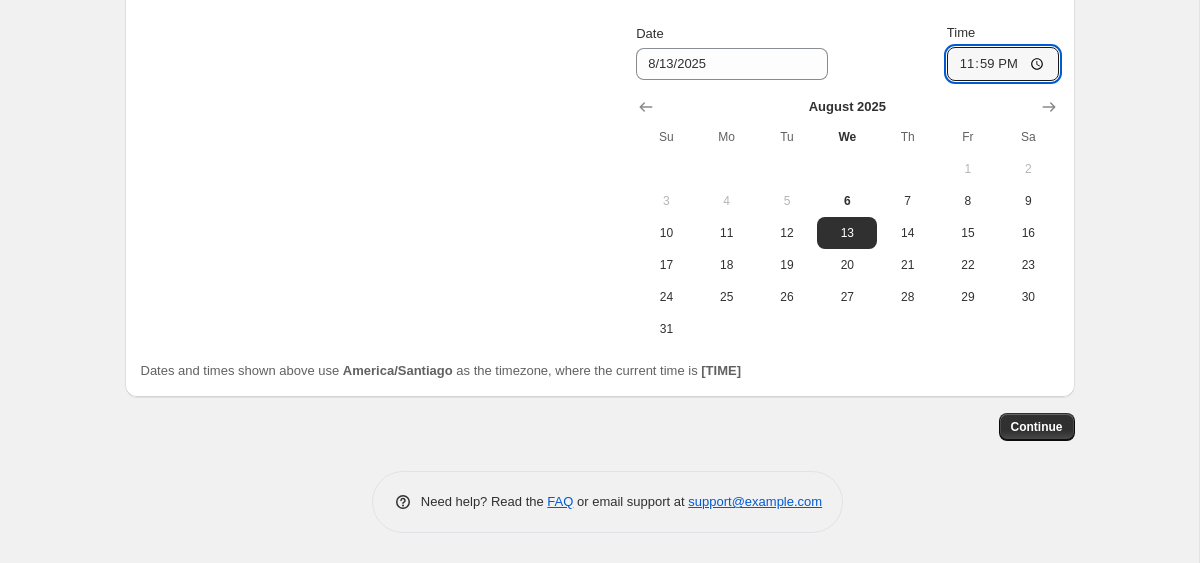 click on "Create new price change job. This page is ready Create new price change job Draft Step 1. Optionally give your price change job a title (eg "March 30% off sale on boots") [PRODUCT] [DATE] This title is just for internal use, customers won't see it Step 2. Select how the prices should change Use bulk price change rules Set product prices individually Use CSV upload Select tags to add while price change is active Submit [PRODUCT] [DATE] Select tags to remove while price change is active How does tagging work? Step 3. Select which products should change in price Select all products, use filters, or select products variants individually All products Filter by product, collection, tag, vendor, product type, variant title, or inventory Select product variants individually Product filters Products must match: all conditions any condition The product The product's collection The product's tag The product's vendor The product's type The product's status The variant's title Inventory quantity The product Price" at bounding box center (599, -380) 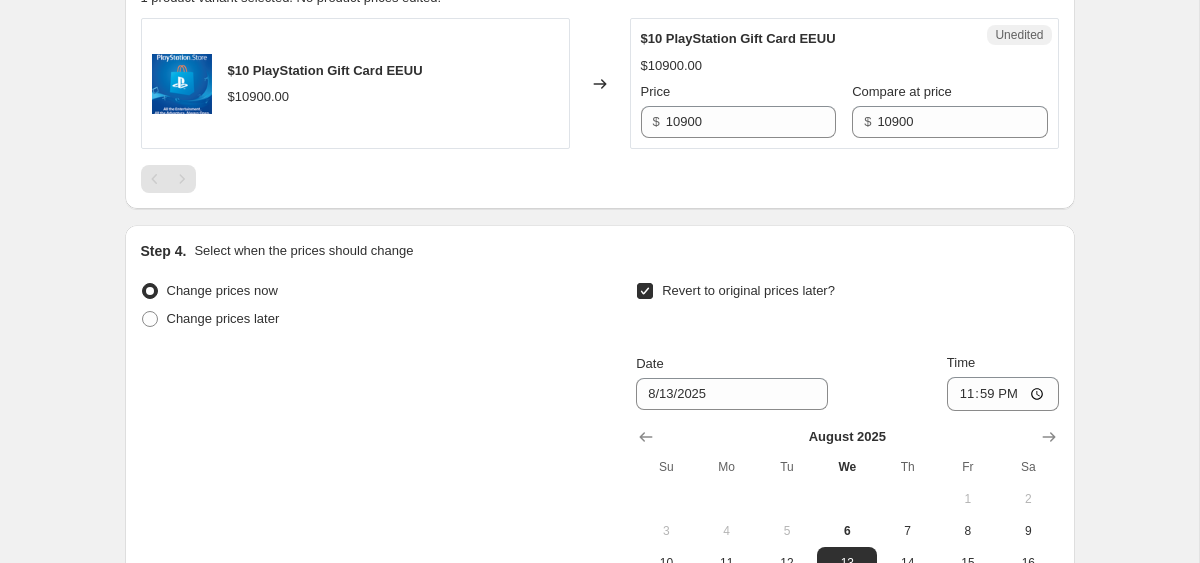 scroll, scrollTop: 1158, scrollLeft: 0, axis: vertical 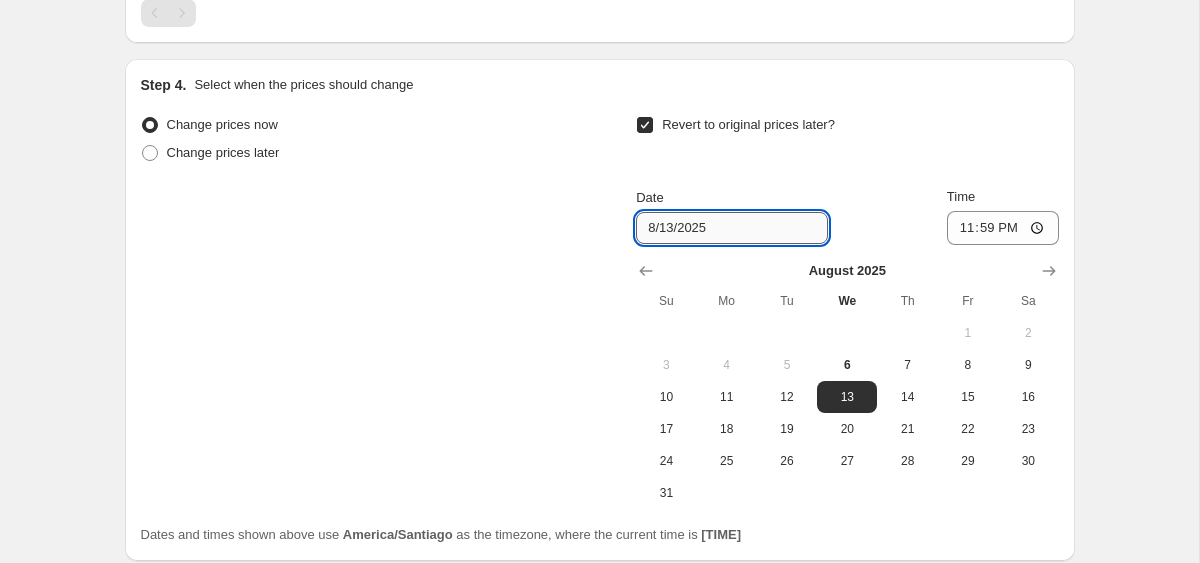 click on "8/13/2025" at bounding box center (732, 228) 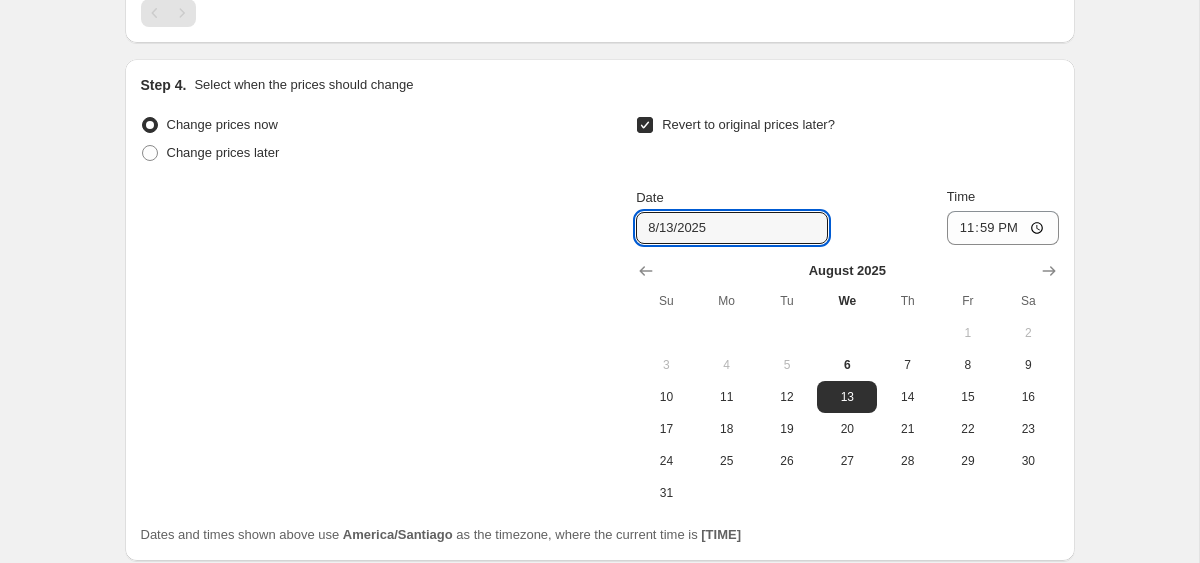 click on "Change prices now Change prices later Revert to original prices later? Date [DATE] Time [TIME] August   2025 Su Mo Tu We Th Fr Sa 1 2 3 4 5 6 7 8 9 10 11 12 13 14 15 16 17 18 19 20 21 22 23 24 25 26 27 28 29 30 31" at bounding box center (600, 310) 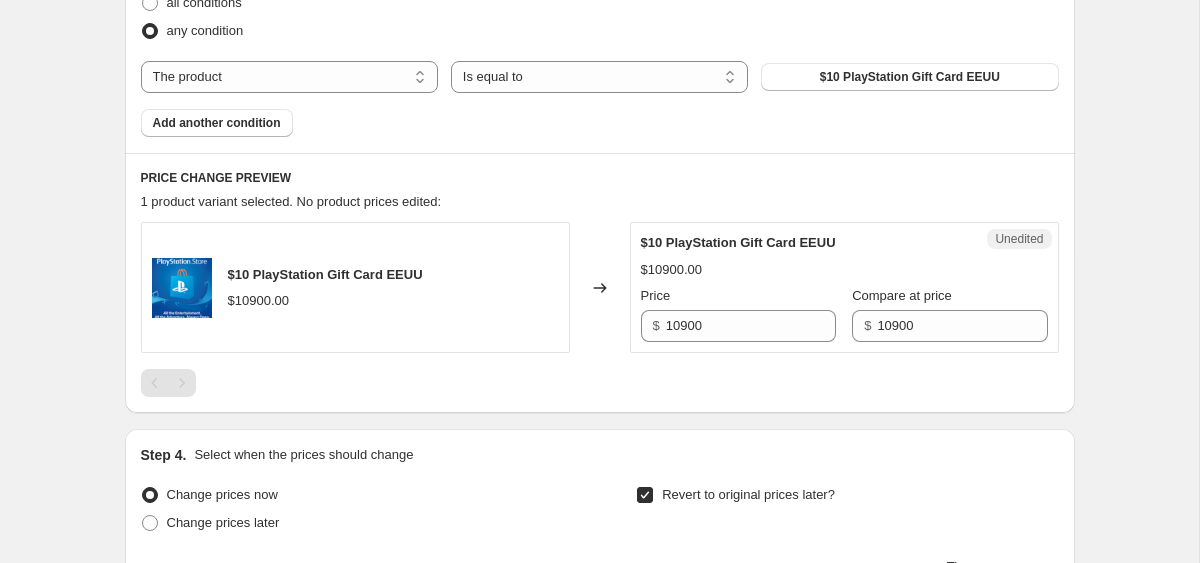 scroll, scrollTop: 633, scrollLeft: 0, axis: vertical 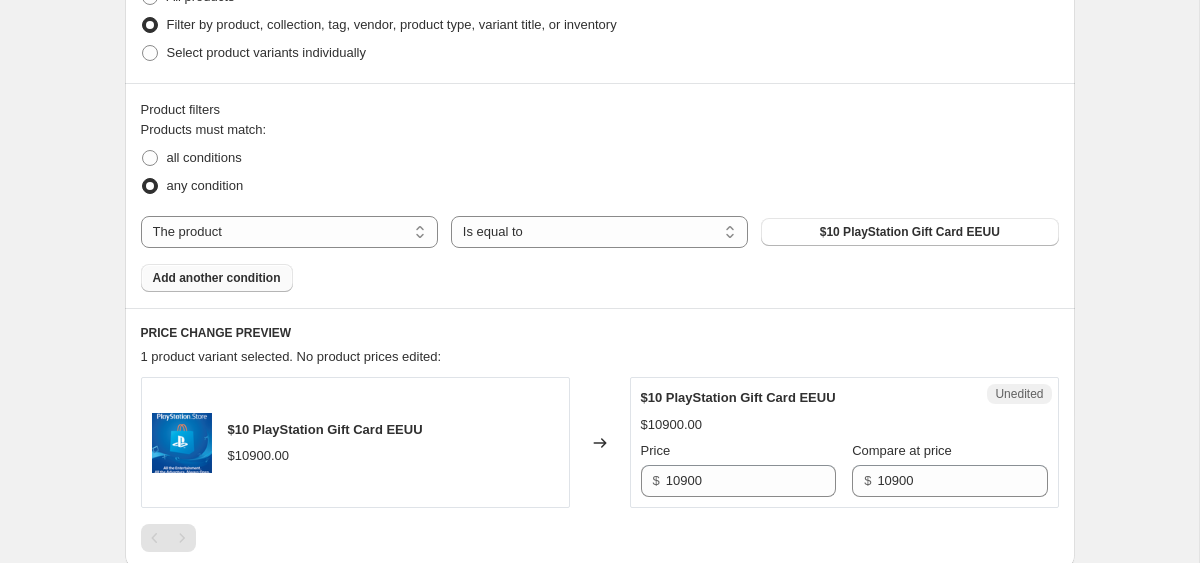 click on "Add another condition" at bounding box center [217, 278] 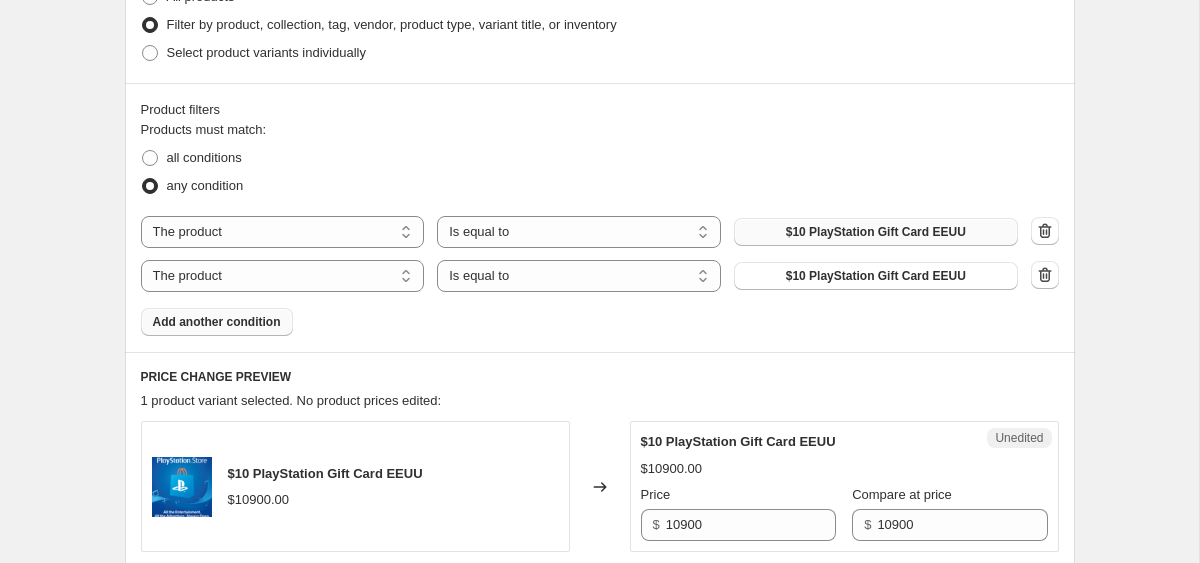 click on "$10 PlayStation Gift Card EEUU" at bounding box center (876, 232) 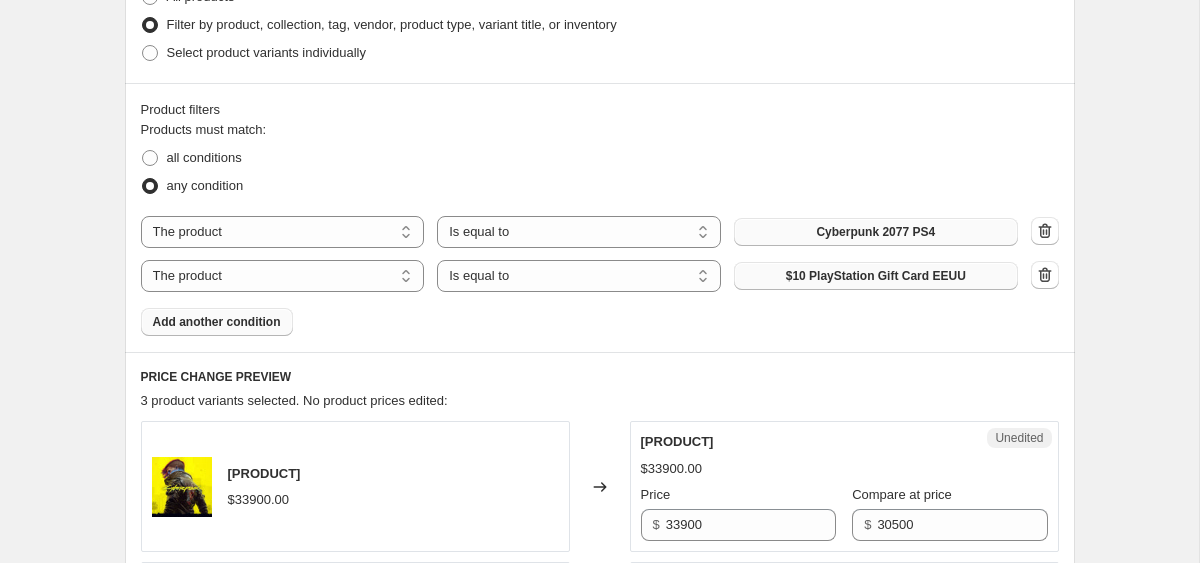 click on "$10 PlayStation Gift Card EEUU" at bounding box center [876, 276] 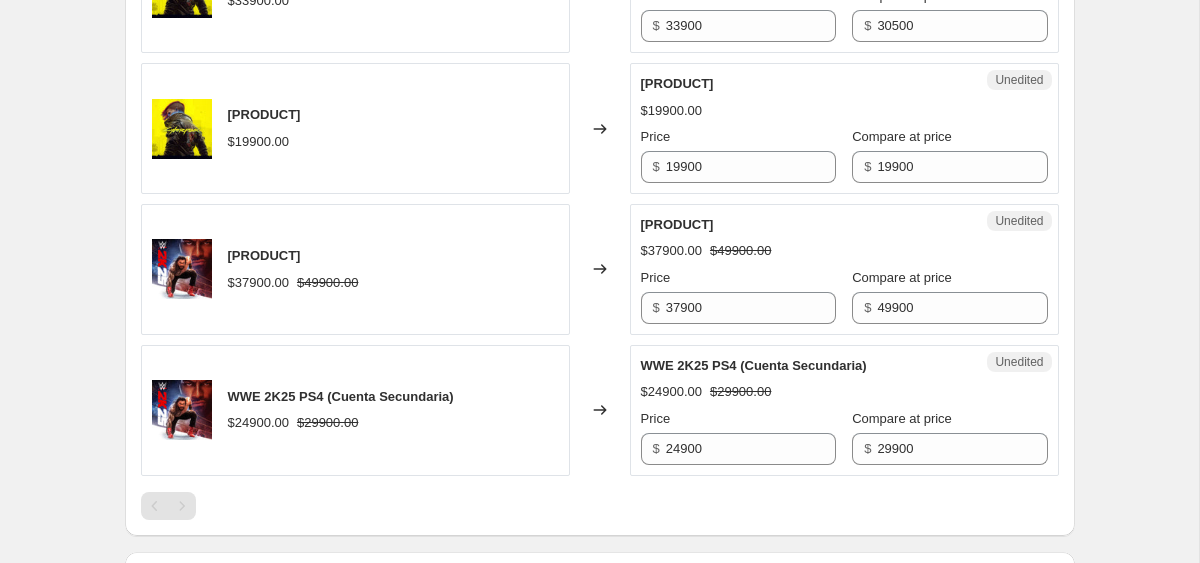 scroll, scrollTop: 1217, scrollLeft: 0, axis: vertical 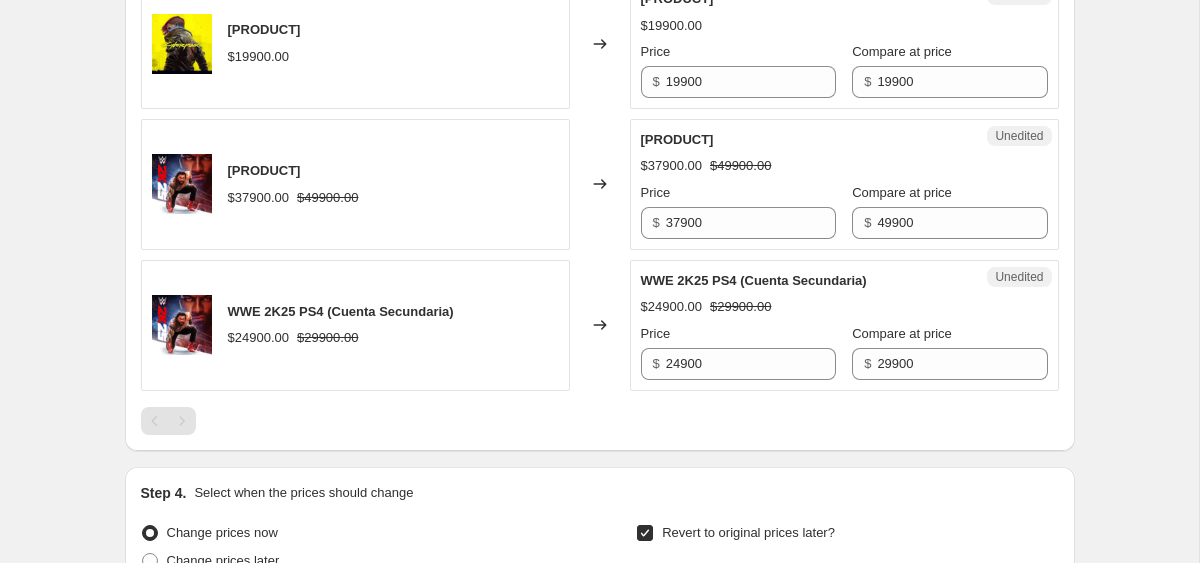 click on "Price [PRICE]" at bounding box center (738, 211) 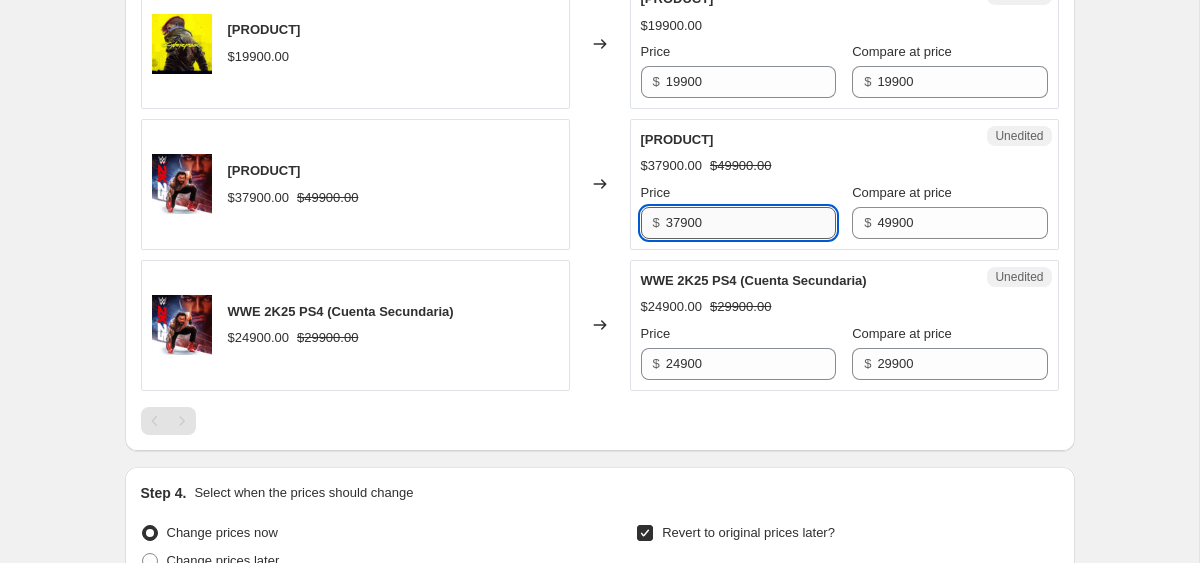 click on "37900" at bounding box center [751, 223] 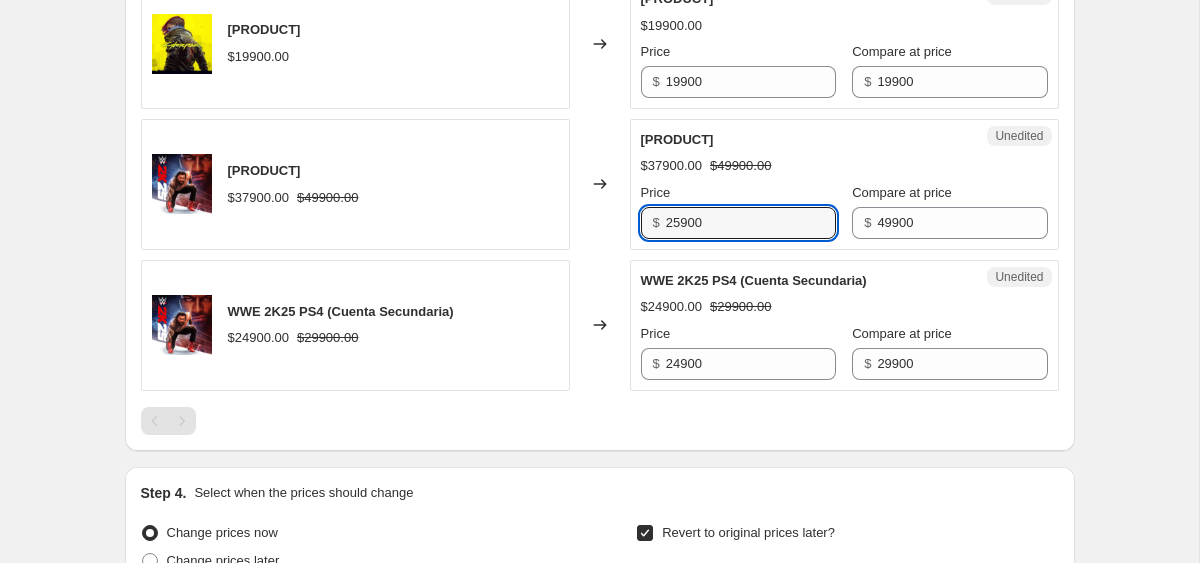 type on "25900" 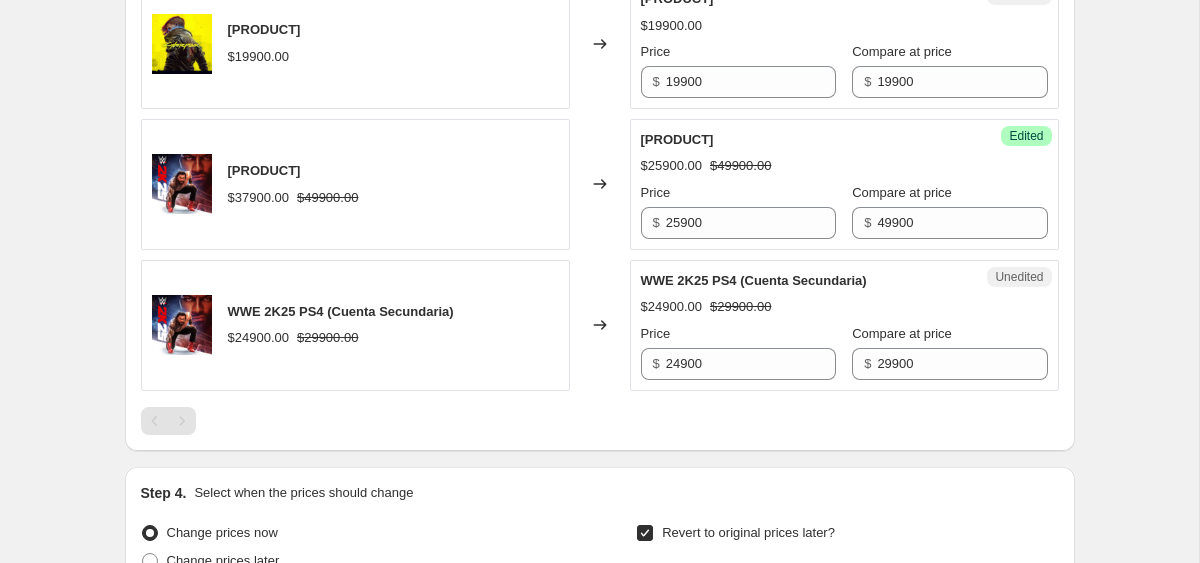 click on "Unedited WWE 2K25 PS4 (Cuenta Secundaria) [PRICE] [PRICE] Price [PRICE] Compare at price [PRICE]" at bounding box center [844, 325] 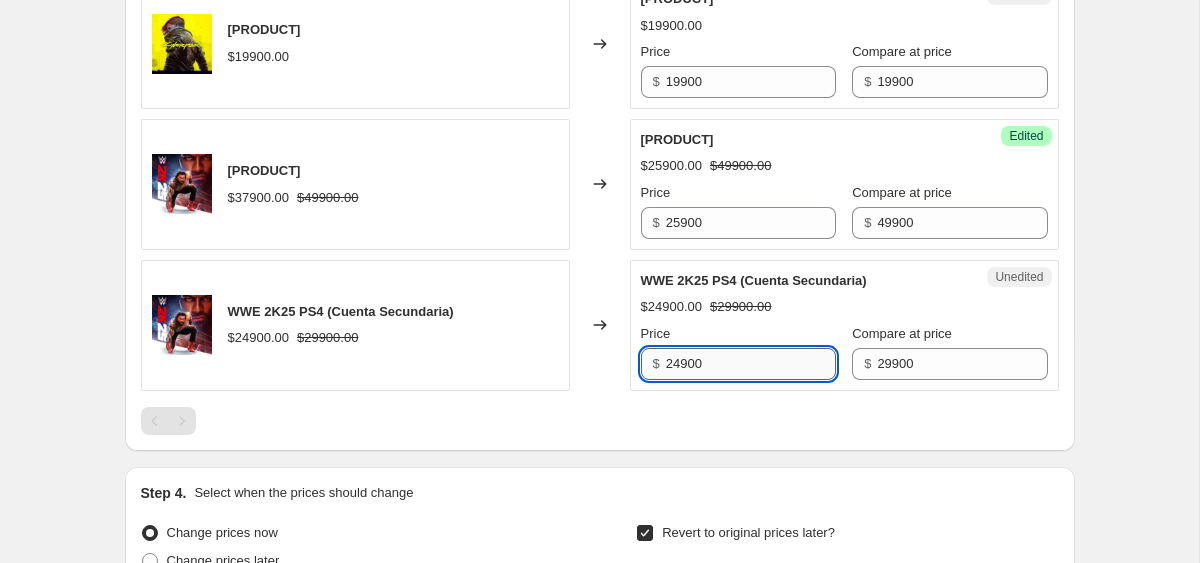click on "24900" at bounding box center (751, 364) 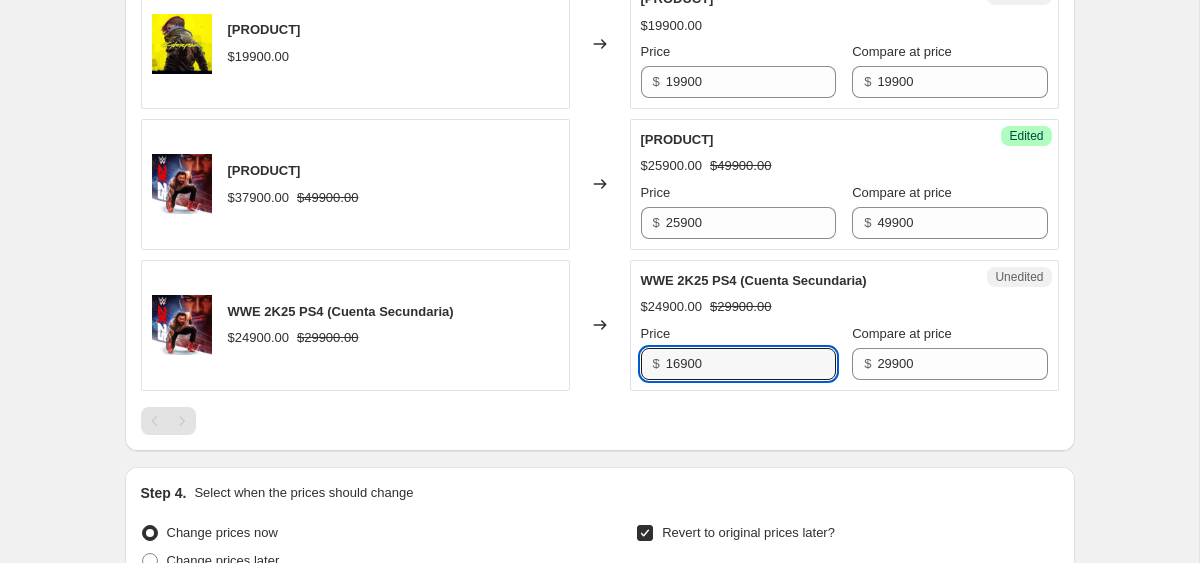 type on "16900" 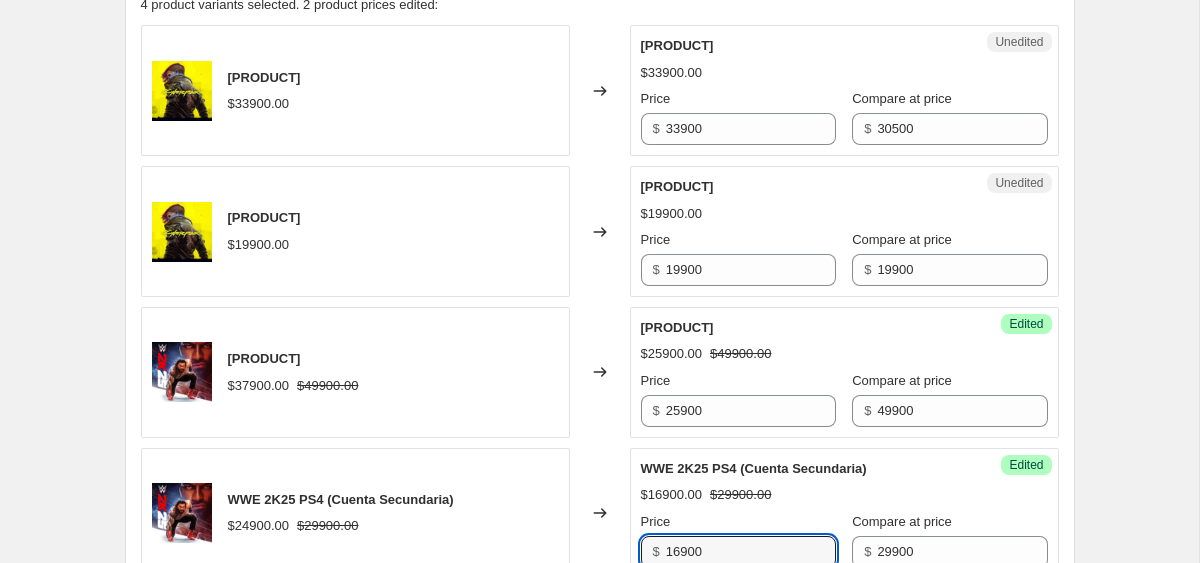scroll, scrollTop: 913, scrollLeft: 0, axis: vertical 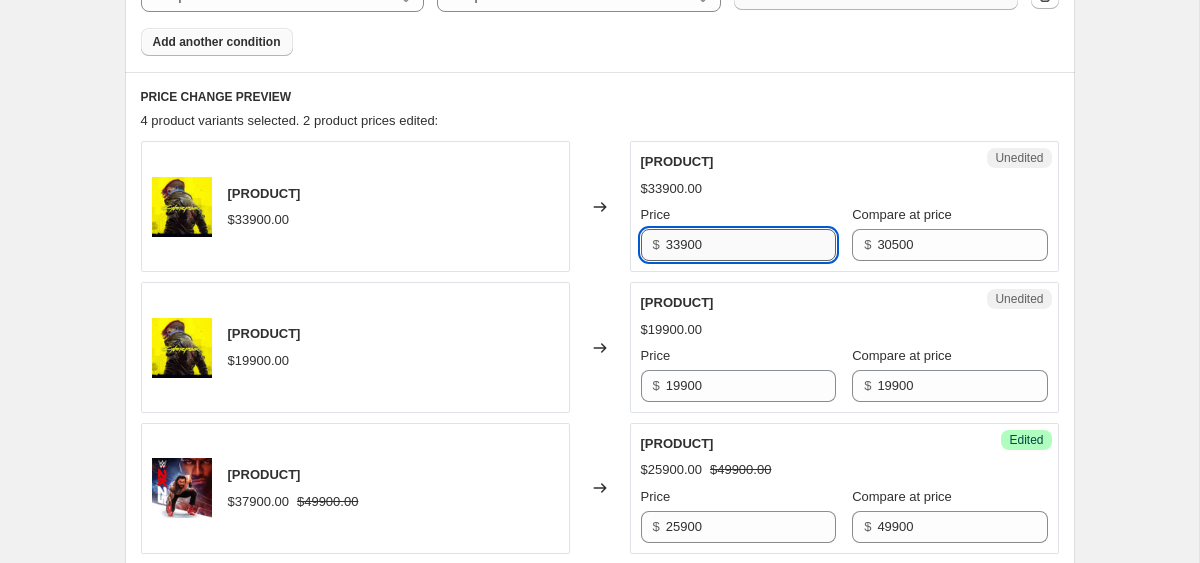 click on "33900" at bounding box center [751, 245] 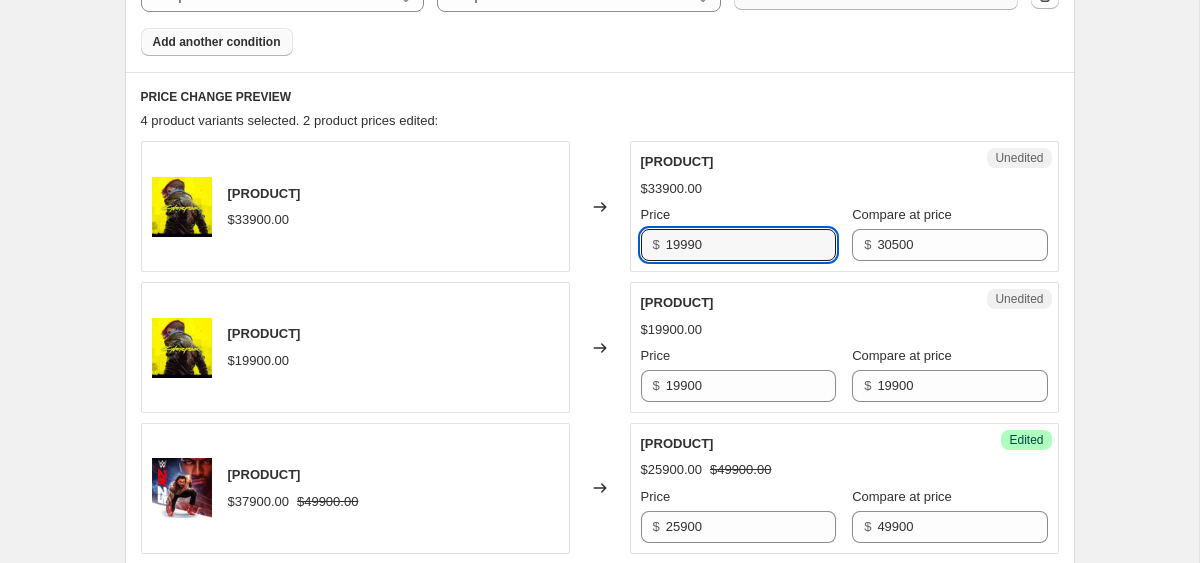 type on "19990" 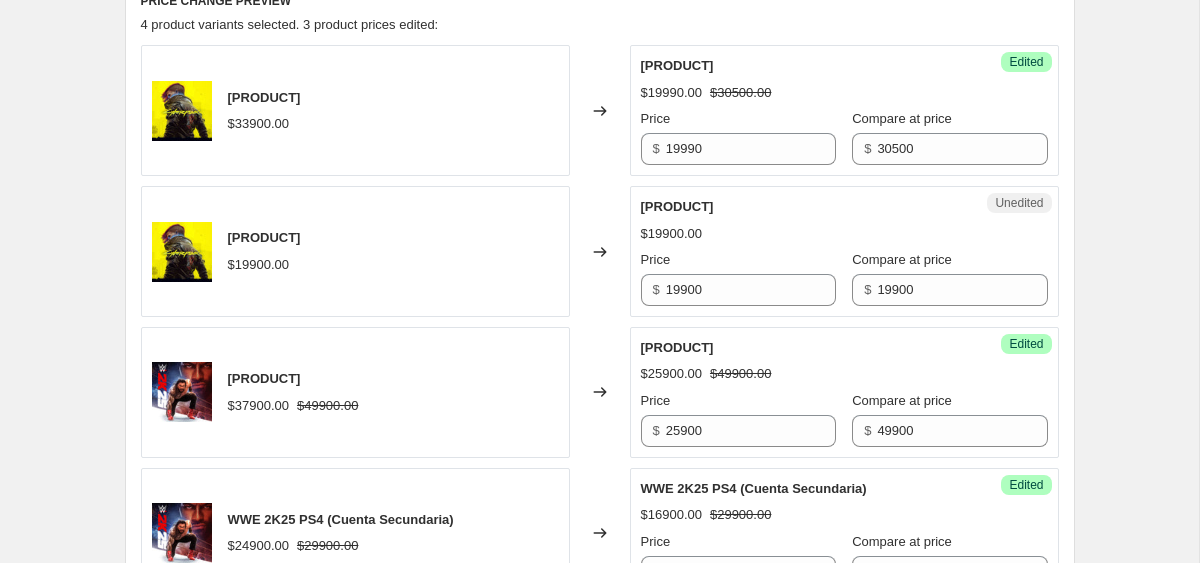 scroll, scrollTop: 1016, scrollLeft: 0, axis: vertical 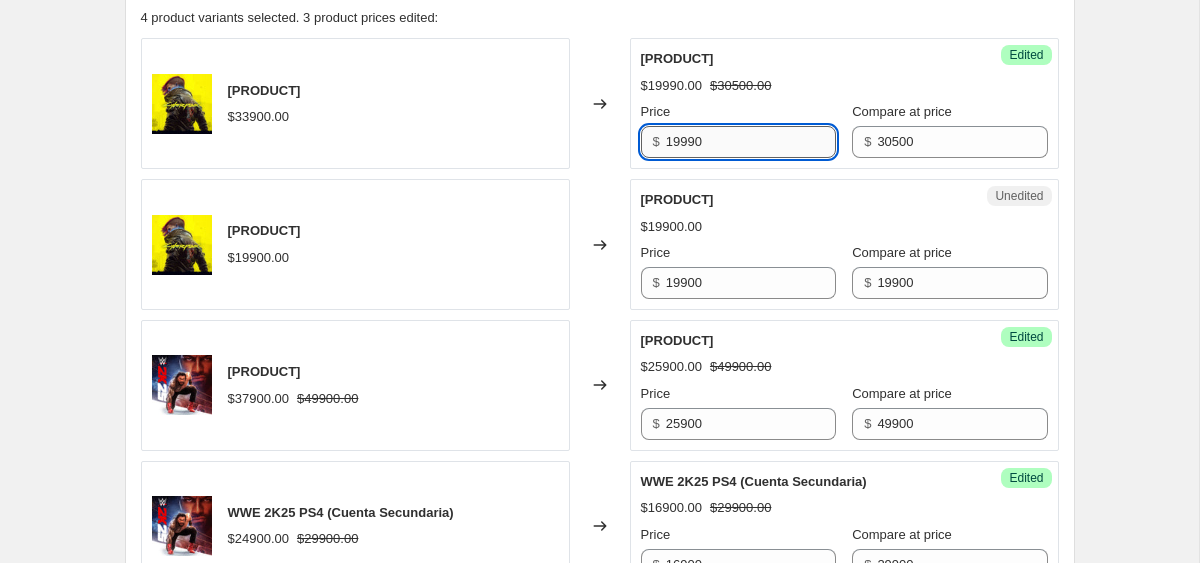 click on "19990" at bounding box center [751, 142] 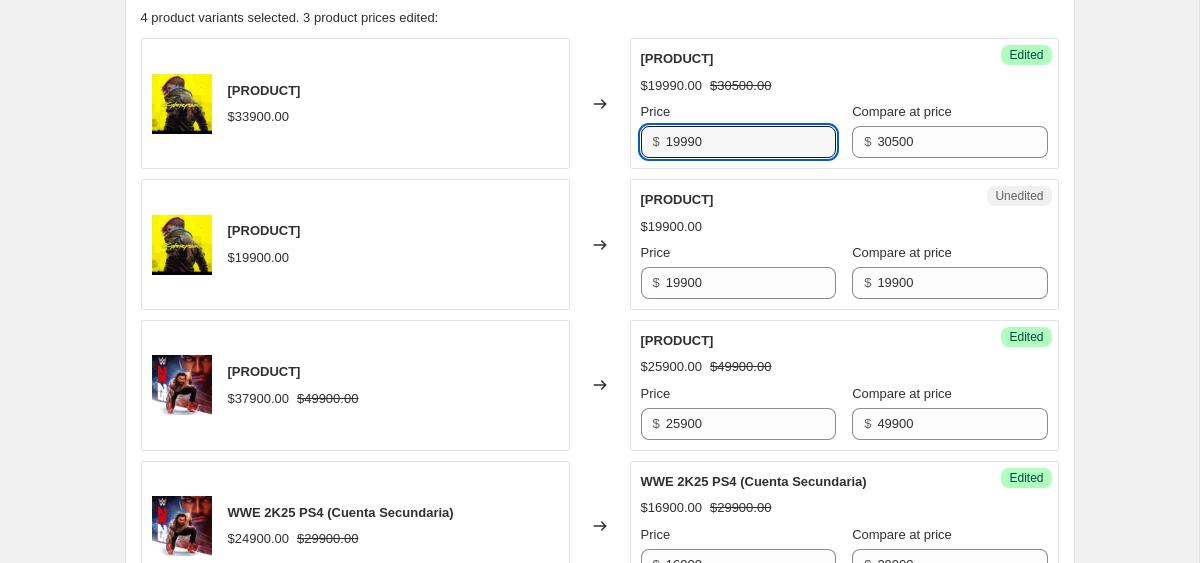 click on "Step 1. Optionally give your price change job a title (eg "March 30% off sale on boots") [PRODUCT] [DATE] This title is just for internal use, customers won't see it Step 2. Select how the prices should change Use bulk price change rules Set product prices individually Use CSV upload Select tags to add while price change is active Submit [PRODUCT] [DATE] Select tags to remove while price change is active How does tagging work? Step 3. Select which products should change in price Select all products, use filters, or select products variants individually All products Filter by product, collection, tag, vendor, product type, variant title, or inventory Select product variants individually Product filters Products must match: all conditions any condition The product The product's collection The product's tag The product's vendor The product's type The product's status The variant's title Inventory quantity The product Is equal to Is not equal to Is equal to [PRODUCT] The product The product's tag" at bounding box center (592, 129) 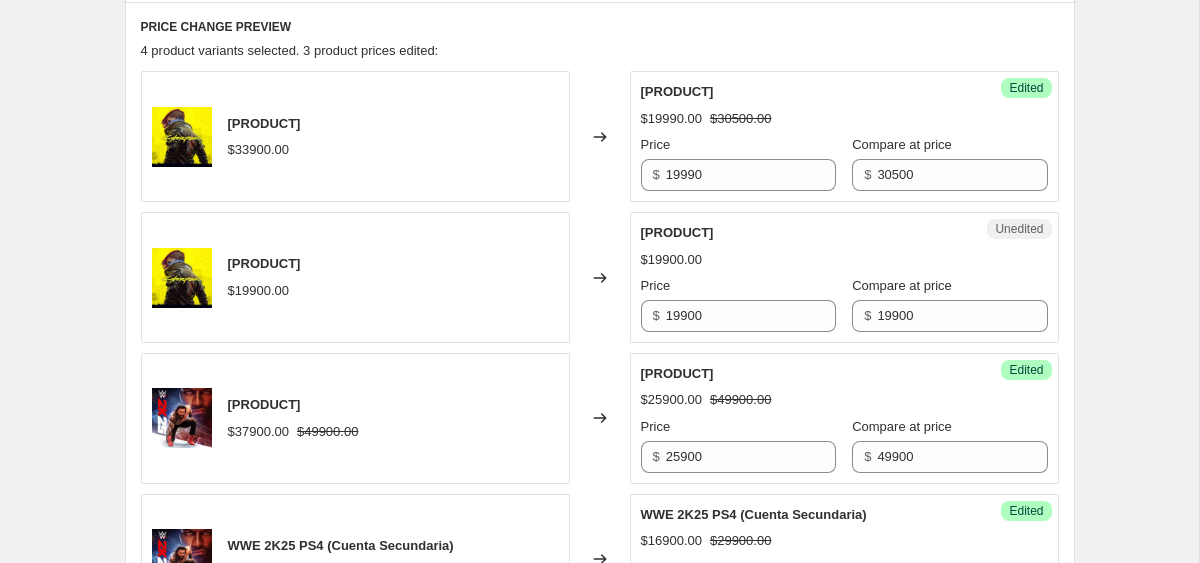 scroll, scrollTop: 986, scrollLeft: 0, axis: vertical 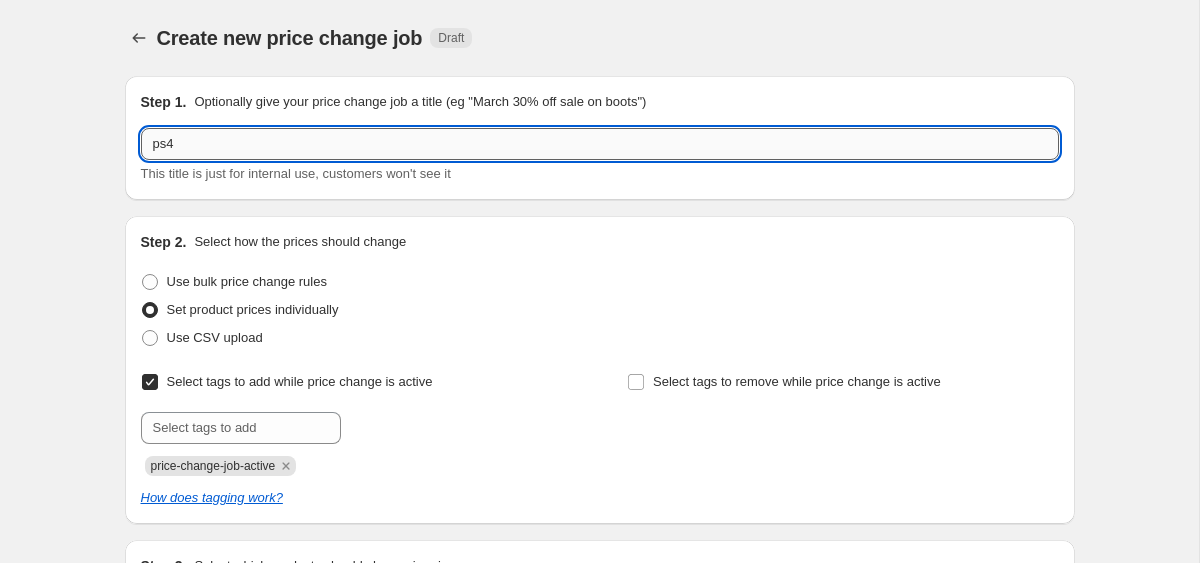 click on "ps4" at bounding box center [600, 144] 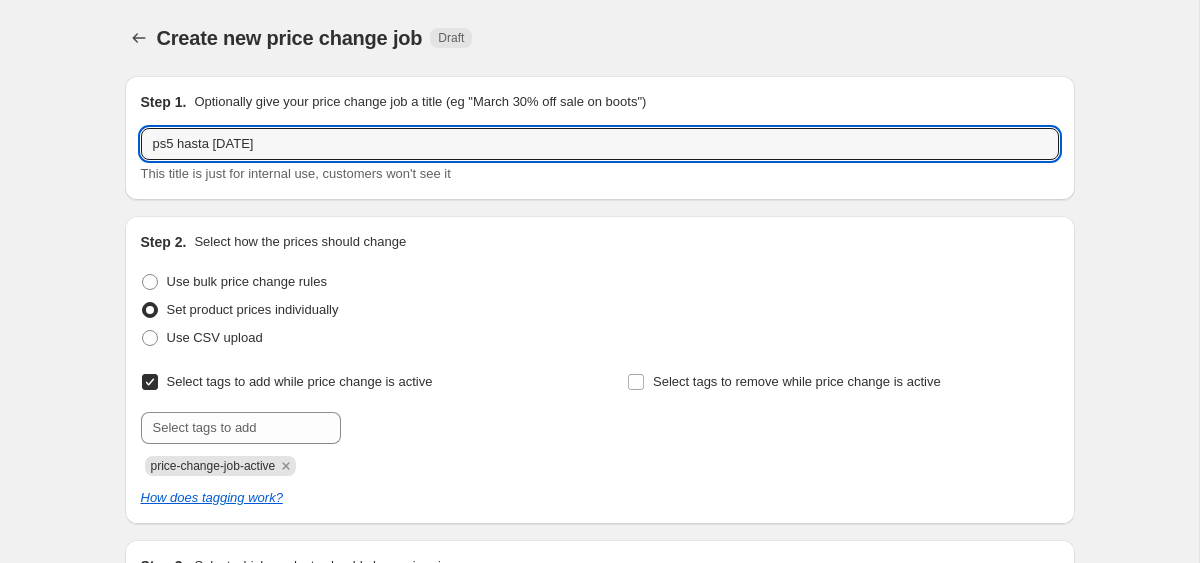 type on "ps5 hasta [DATE]" 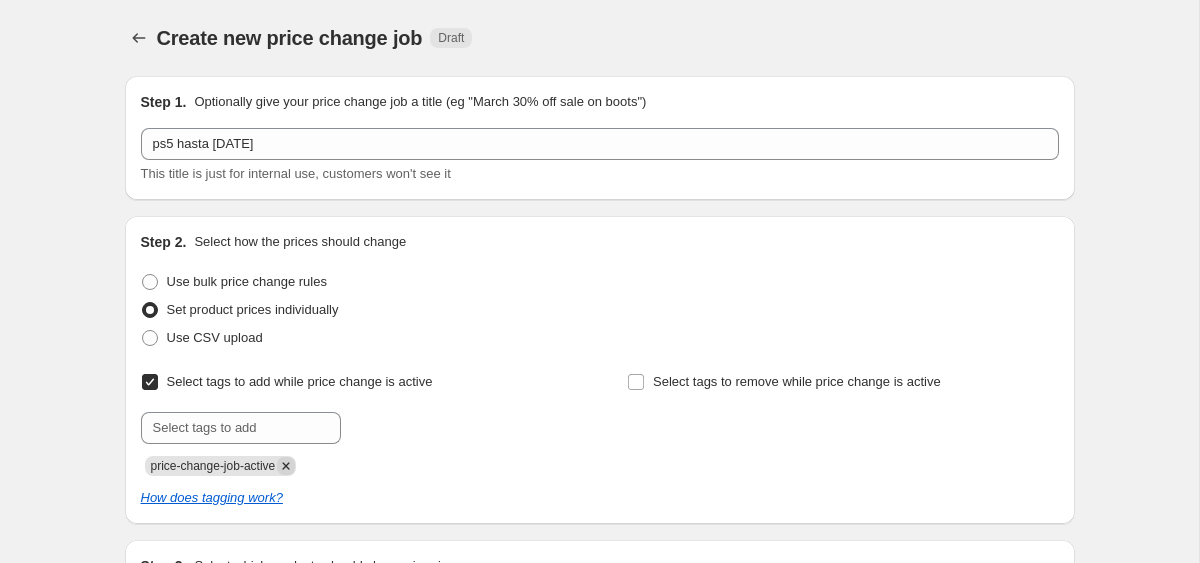 click 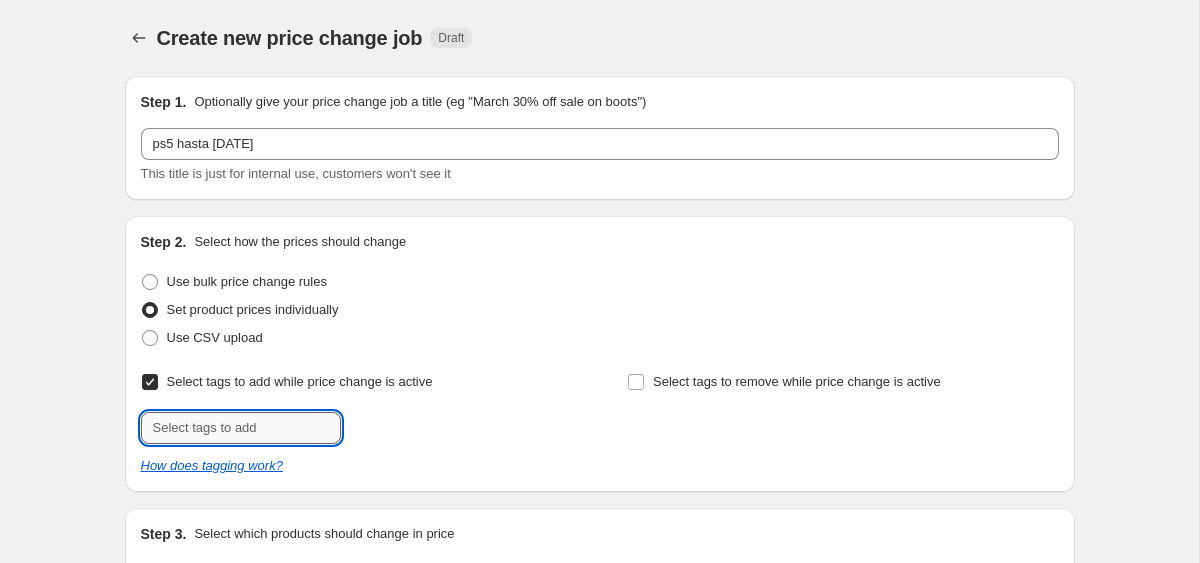 click at bounding box center [241, 428] 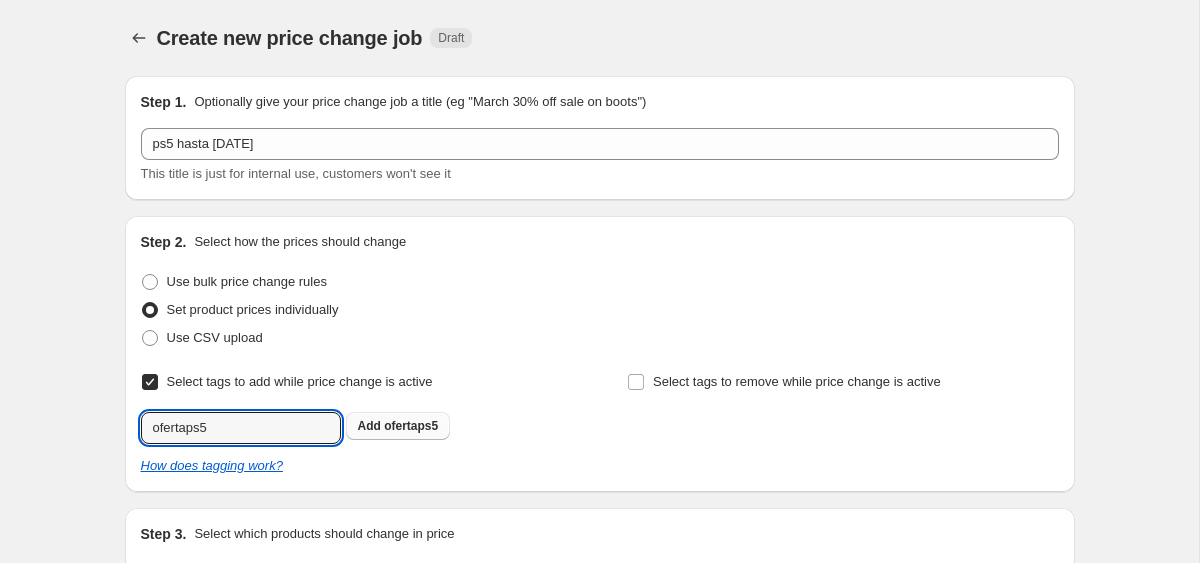 type on "ofertaps5" 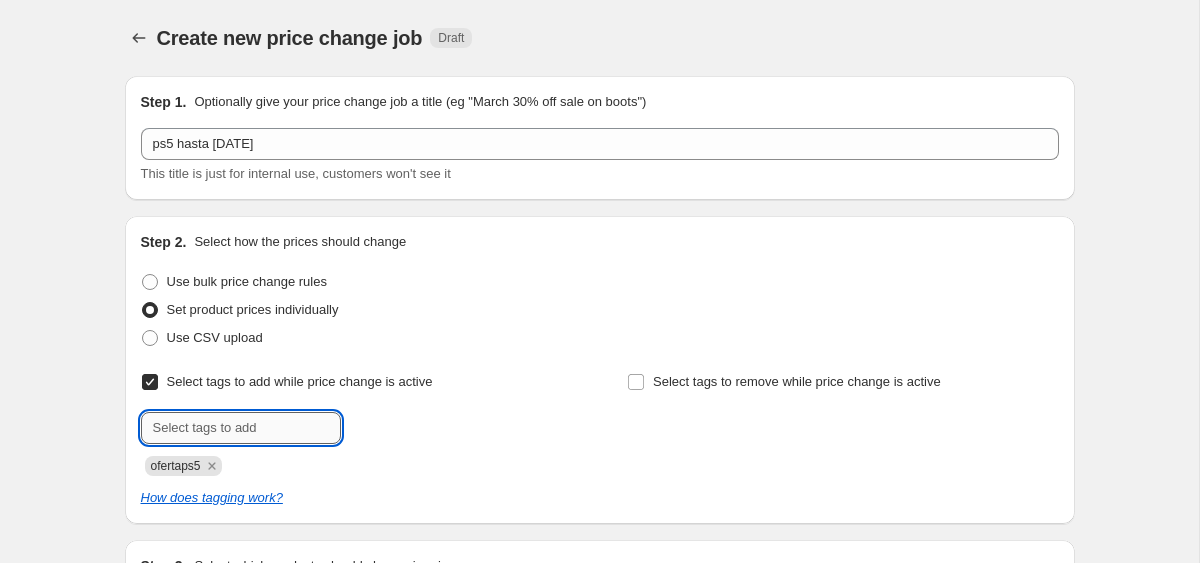 click at bounding box center [241, 428] 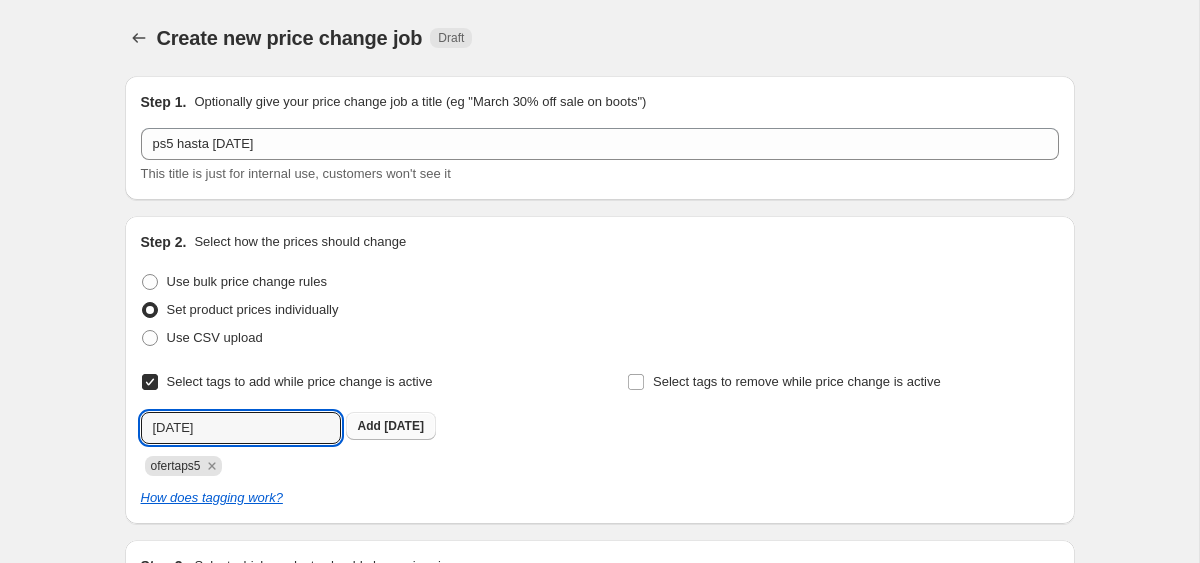 type on "[DATE]" 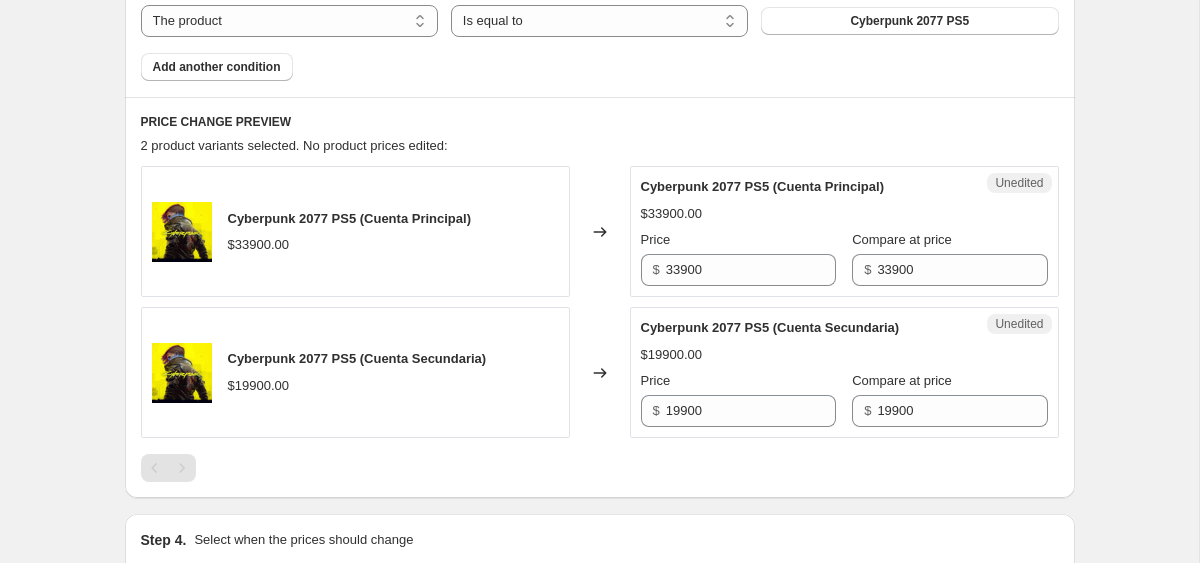 scroll, scrollTop: 1089, scrollLeft: 0, axis: vertical 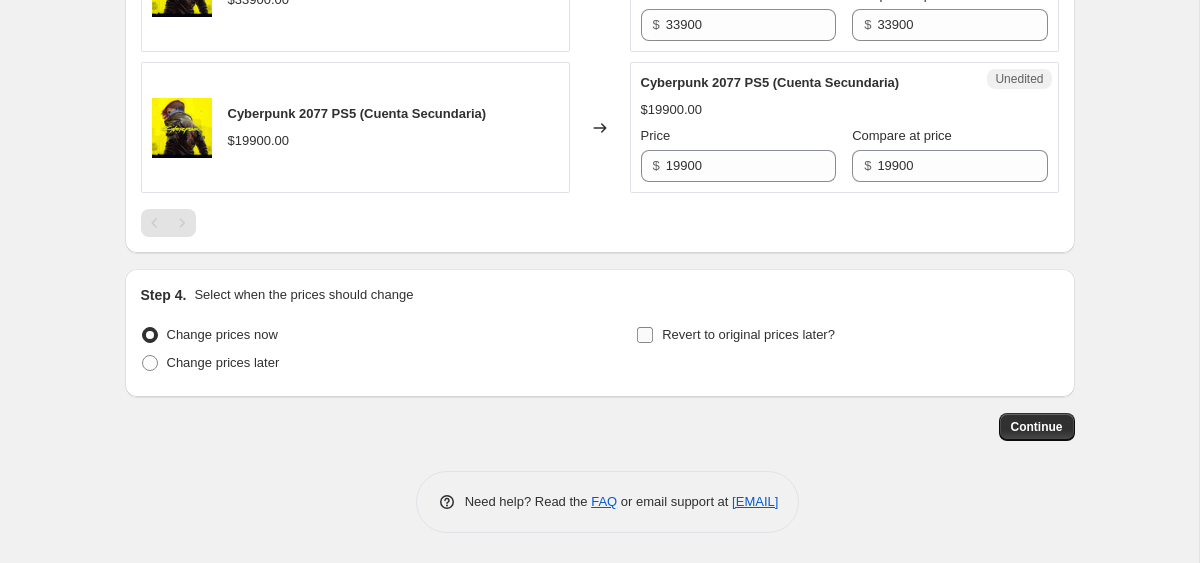 click on "Revert to original prices later?" at bounding box center (748, 334) 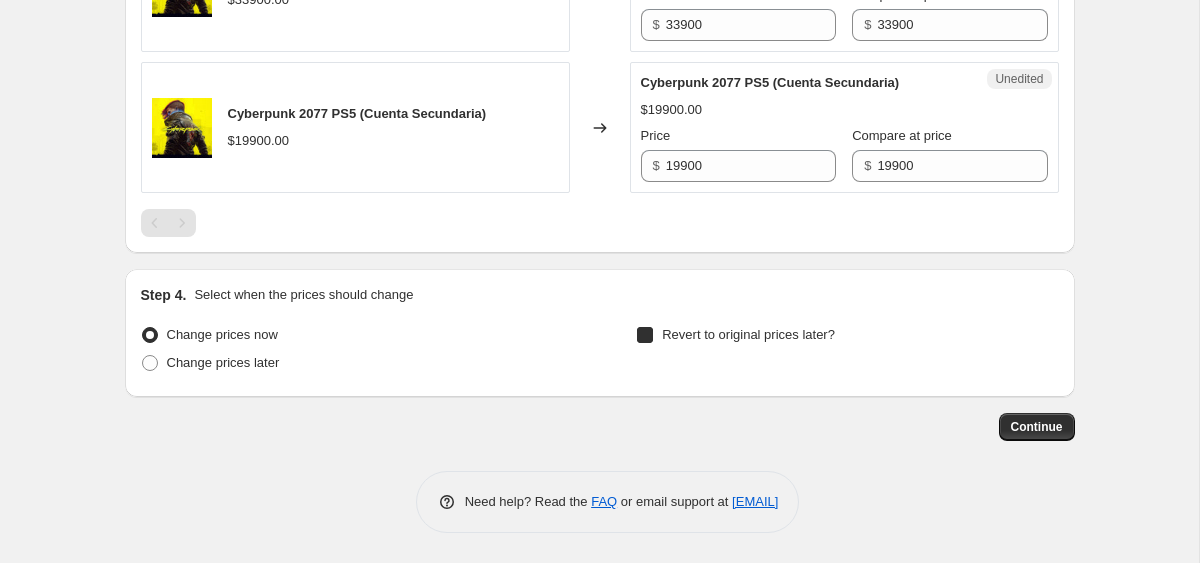 checkbox on "true" 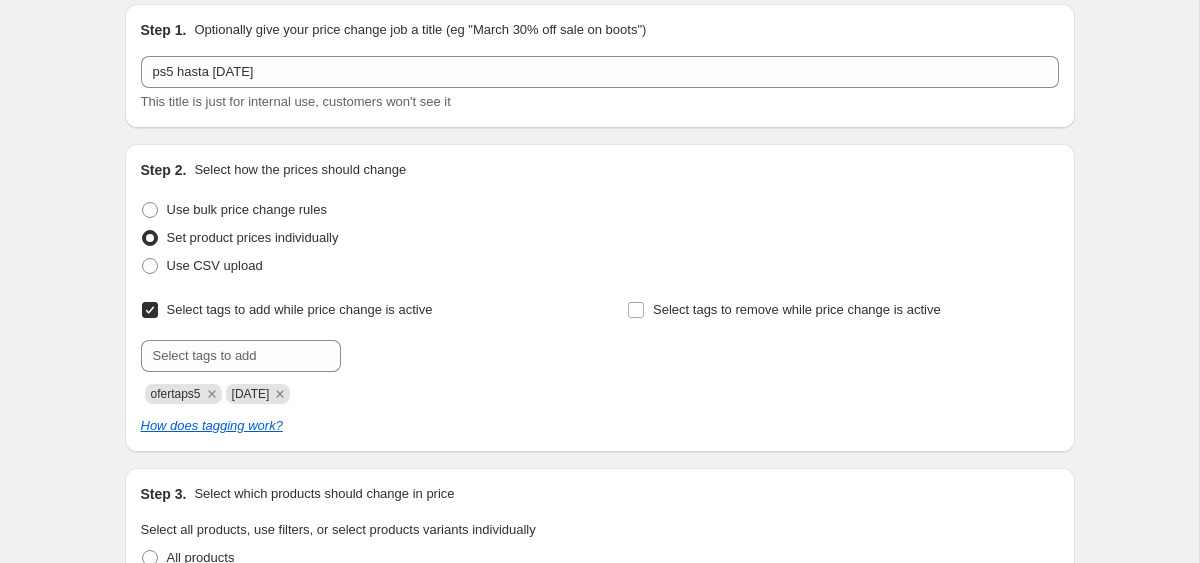 scroll, scrollTop: 0, scrollLeft: 0, axis: both 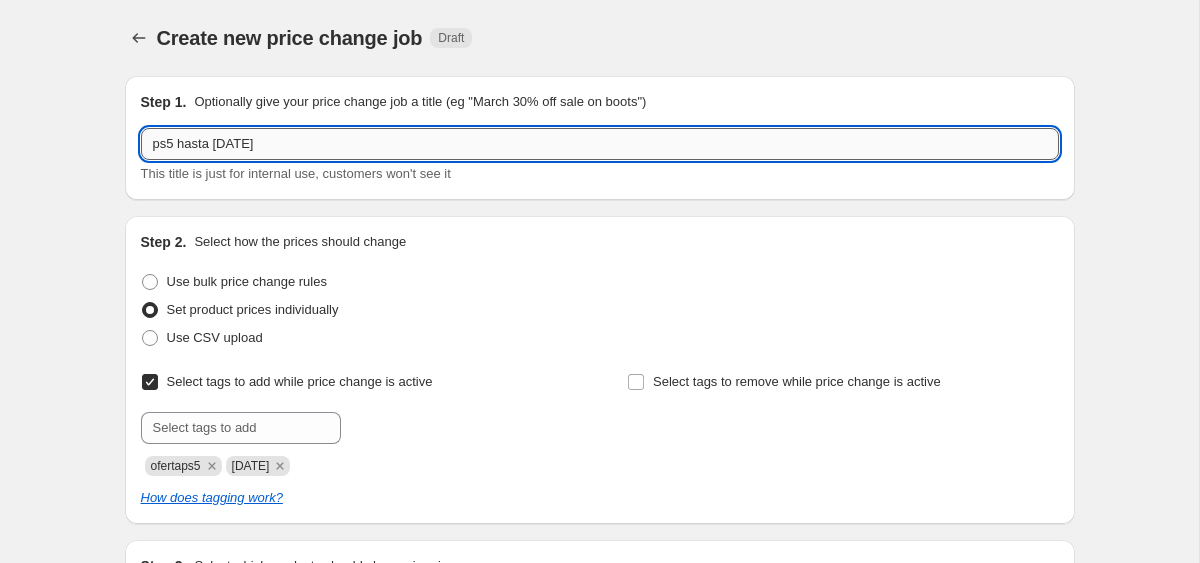 click on "ps5 hasta 12 ago" at bounding box center (600, 144) 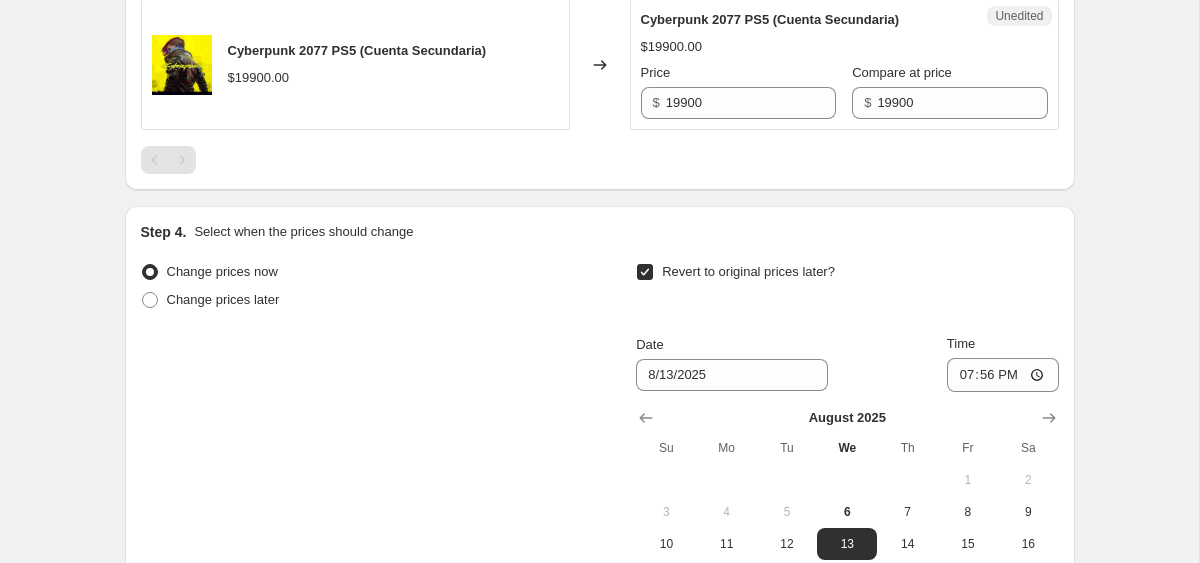 scroll, scrollTop: 1463, scrollLeft: 0, axis: vertical 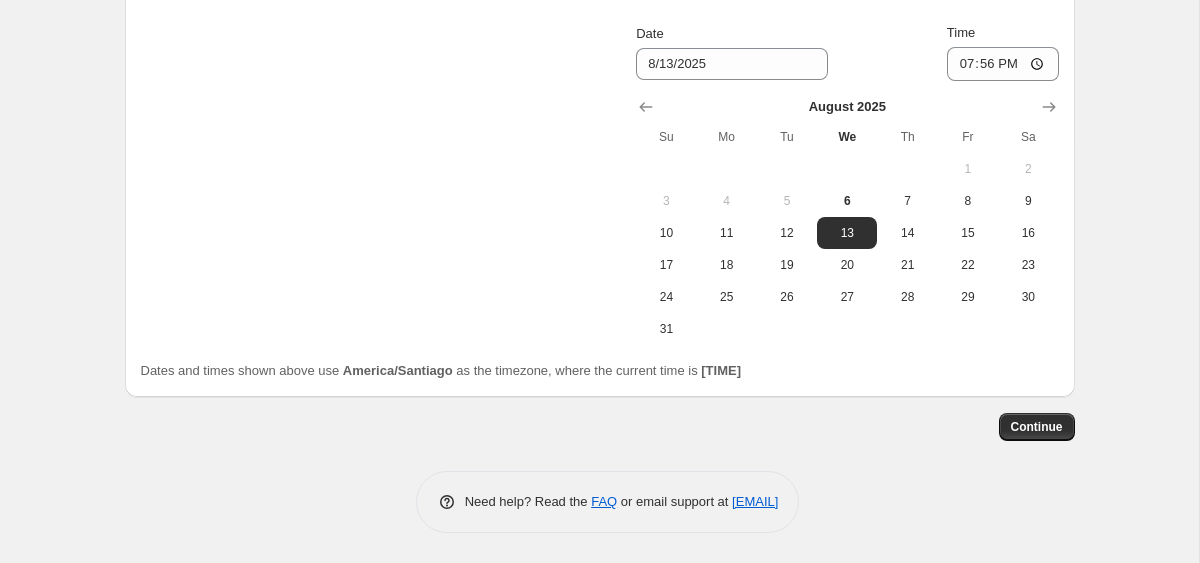 type on "ps5 hasta 13 ago" 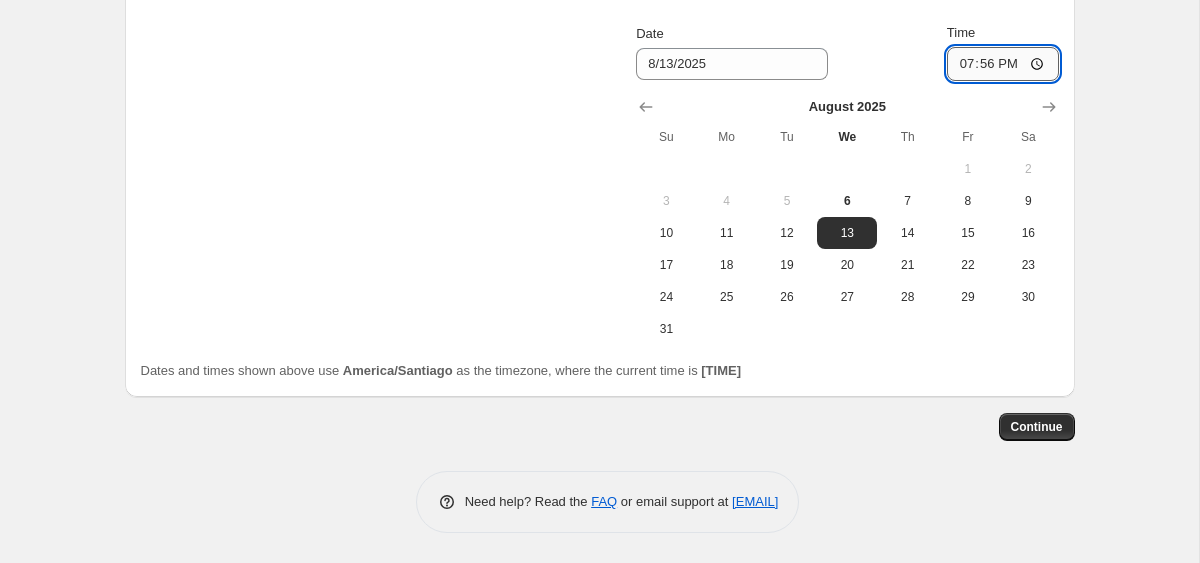 click on "19:56" at bounding box center [1003, 64] 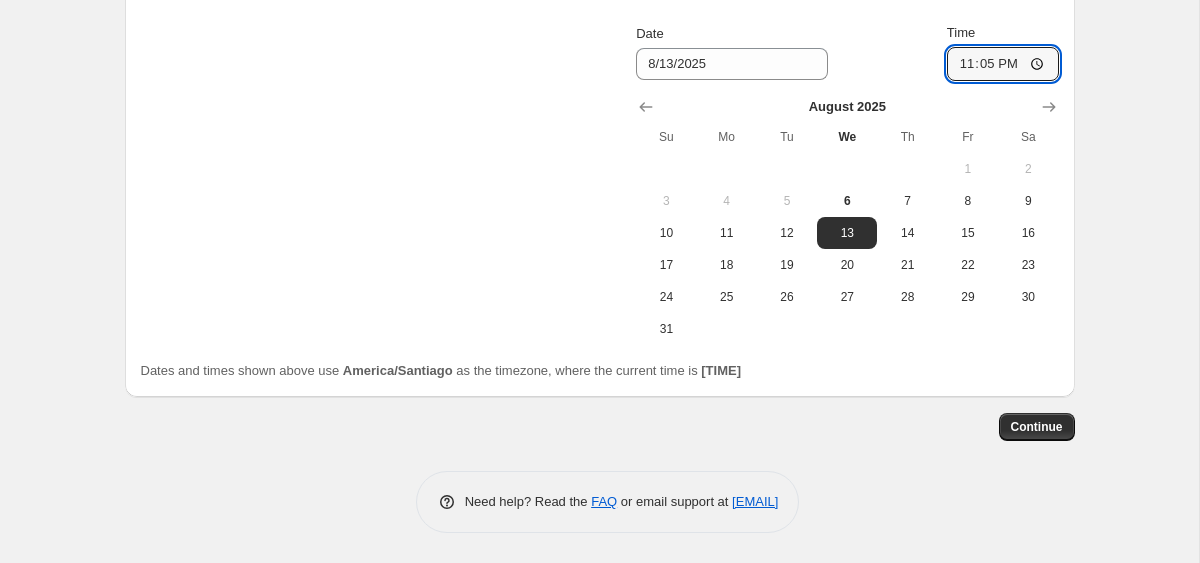 type on "23:59" 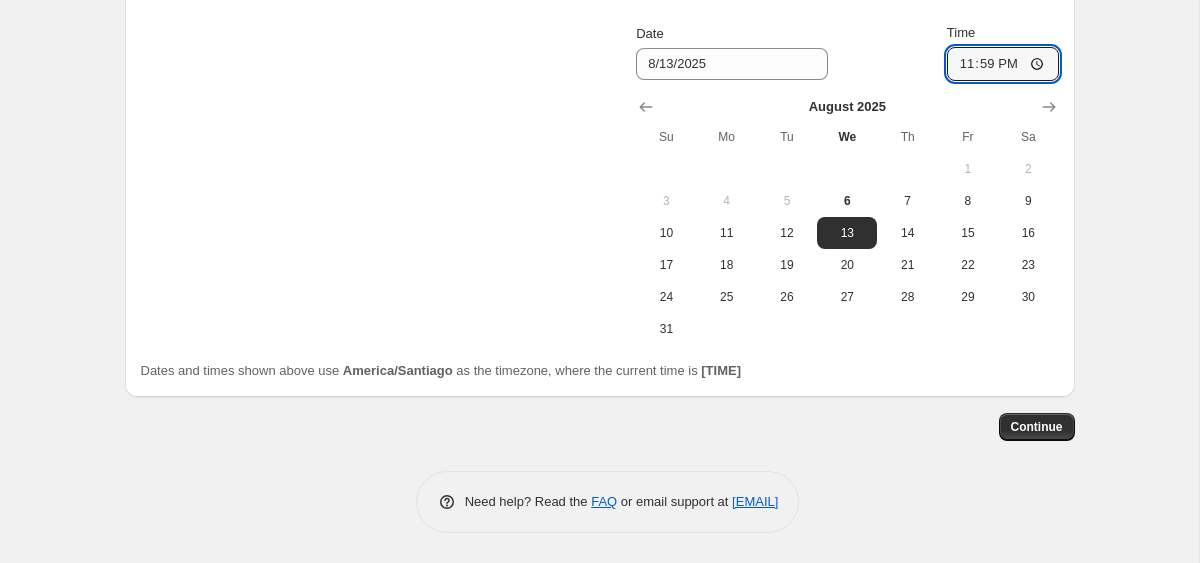 click on "Create new price change job. This page is ready Create new price change job Draft Step 1. Optionally give your price change job a title (eg "March 30% off sale on boots") ps5 hasta 13 ago This title is just for internal use, customers won't see it Step 2. Select how the prices should change Use bulk price change rules Set product prices individually Use CSV upload Select tags to add while price change is active Submit ofertaps5 12ago Select tags to remove while price change is active How does tagging work? Step 3. Select which products should change in price Select all products, use filters, or select products variants individually All products Filter by product, collection, tag, vendor, product type, variant title, or inventory Select product variants individually Product filters Products must match: all conditions any condition The product The product's collection The product's tag The product's vendor The product's type The product's status The variant's title Inventory quantity The product Is equal to $ $" at bounding box center (599, -450) 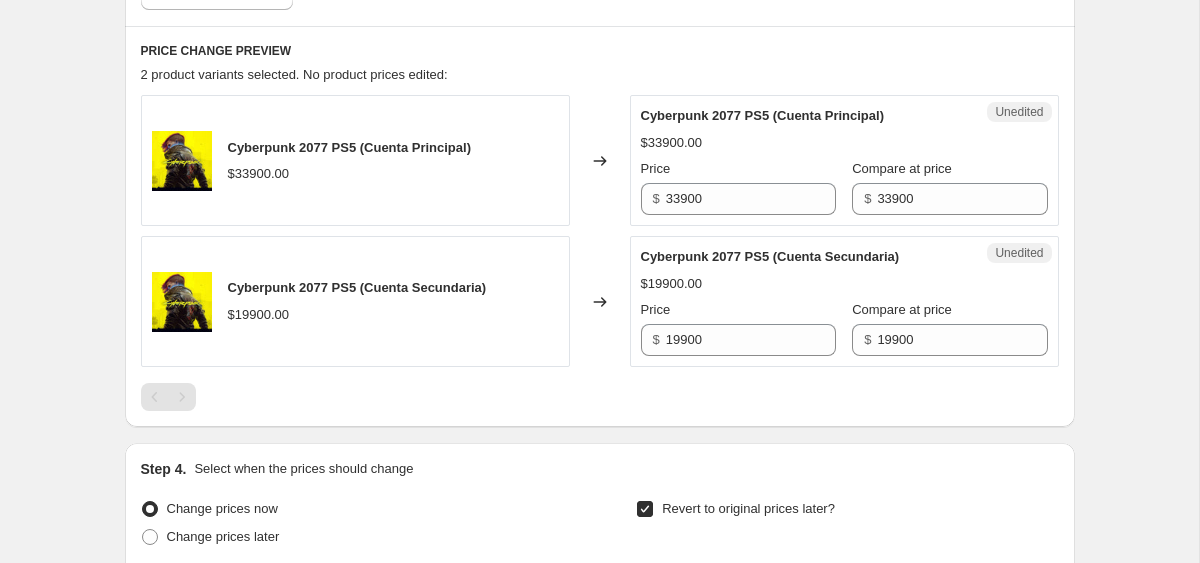 scroll, scrollTop: 719, scrollLeft: 0, axis: vertical 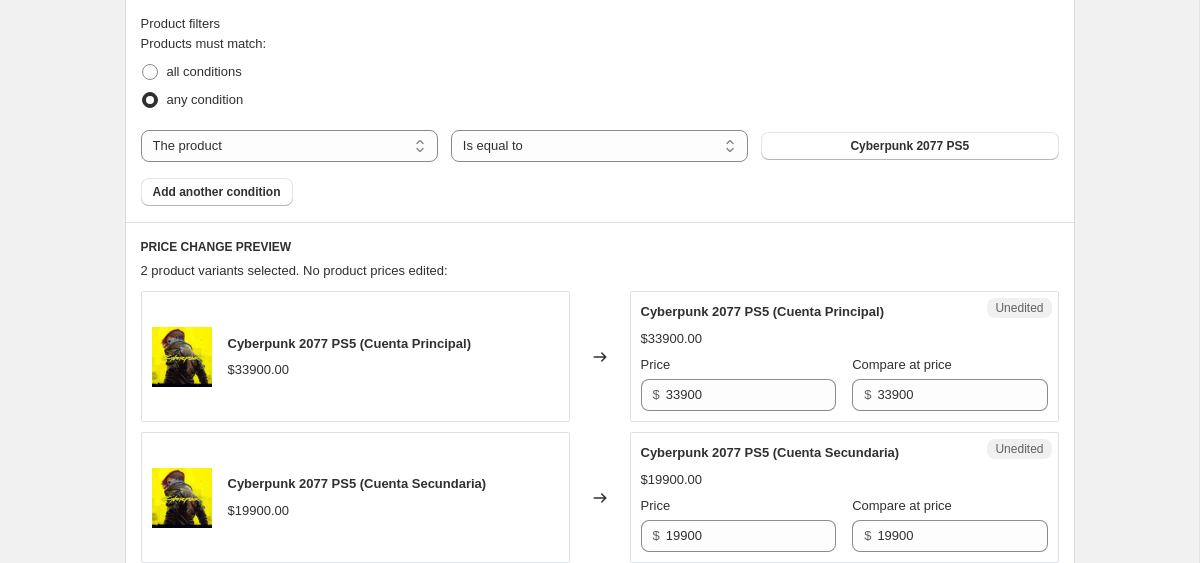 click on "Products must match: all conditions any condition The product The product's collection The product's tag The product's vendor The product's type The product's status The variant's title Inventory quantity The product Is equal to Is not equal to Is equal to Cyberpunk 2077 PS5 Add another condition" at bounding box center (600, 120) 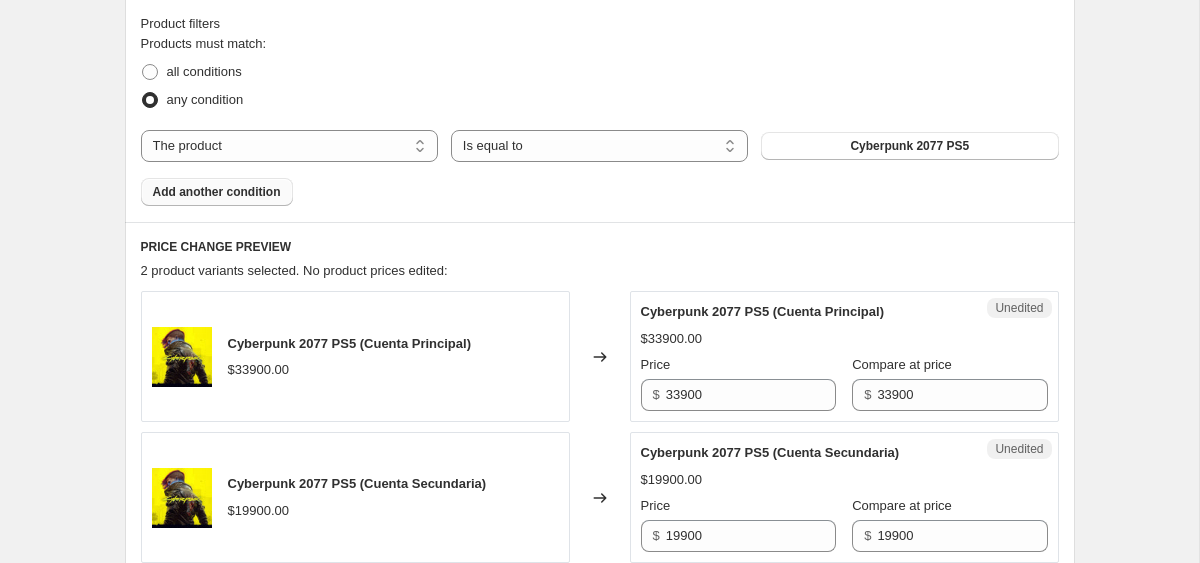 click on "Add another condition" at bounding box center [217, 192] 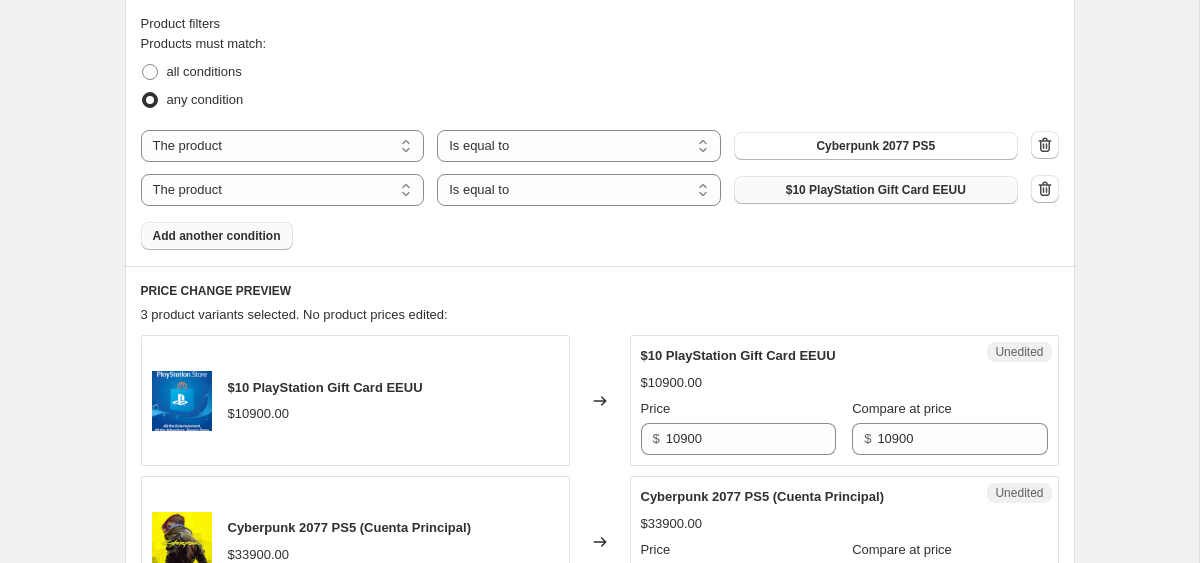 click on "$10 PlayStation Gift Card EEUU" at bounding box center (876, 190) 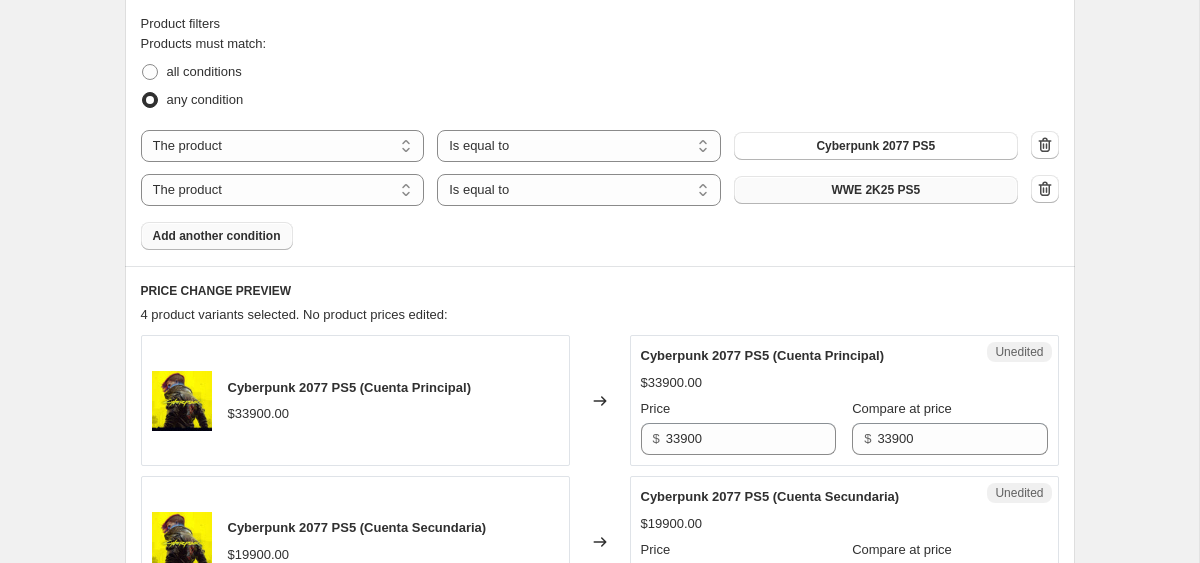 scroll, scrollTop: 1414, scrollLeft: 0, axis: vertical 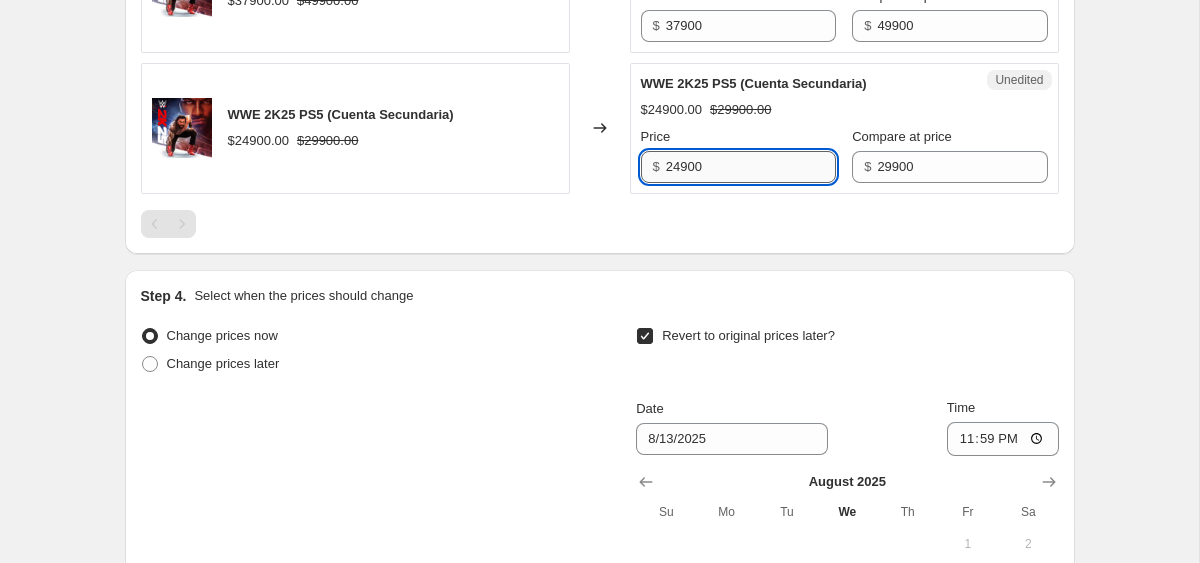 click on "24900" at bounding box center (751, 167) 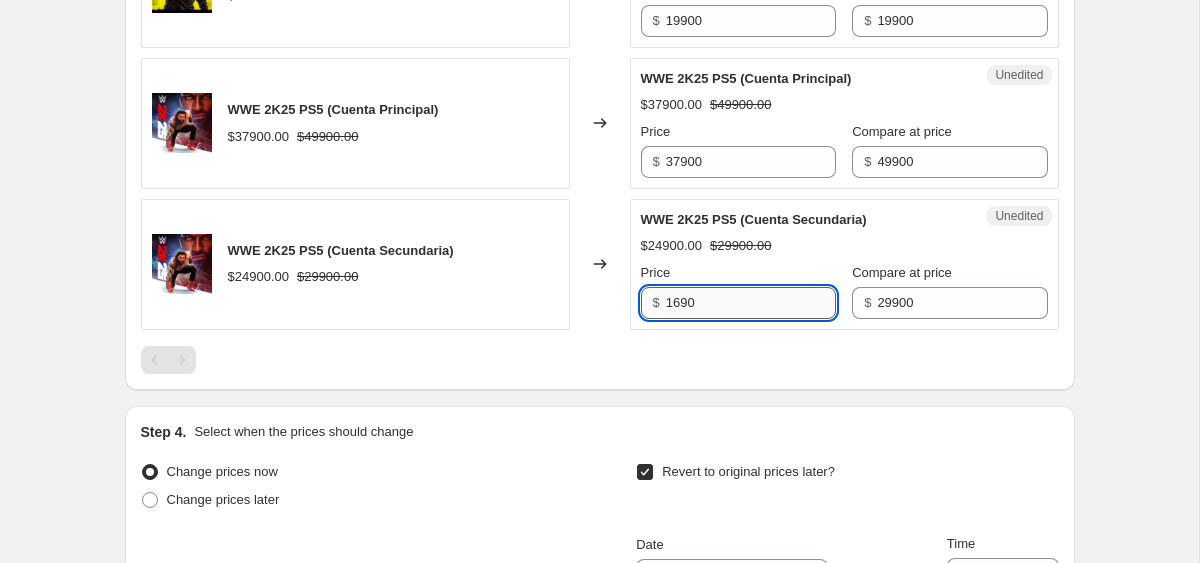 scroll, scrollTop: 1263, scrollLeft: 0, axis: vertical 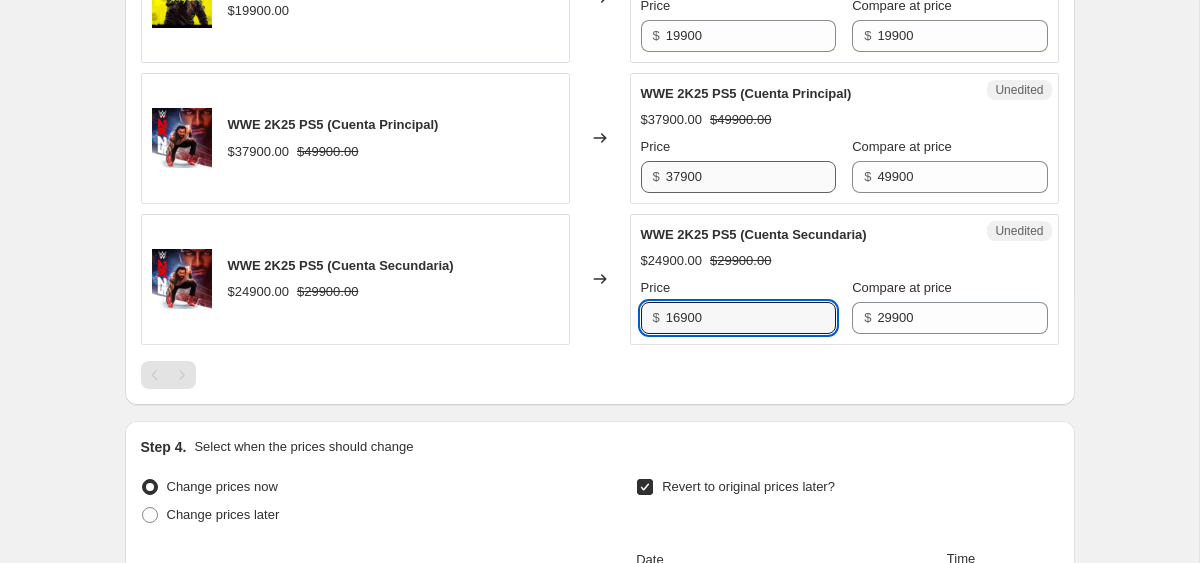 type on "16900" 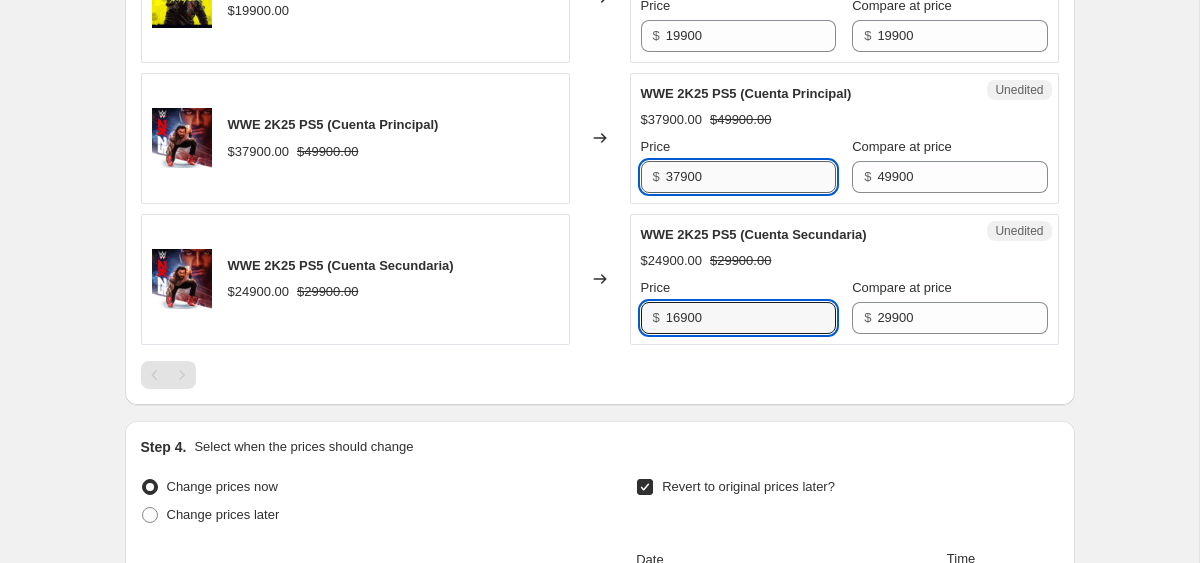 click on "37900" at bounding box center [751, 177] 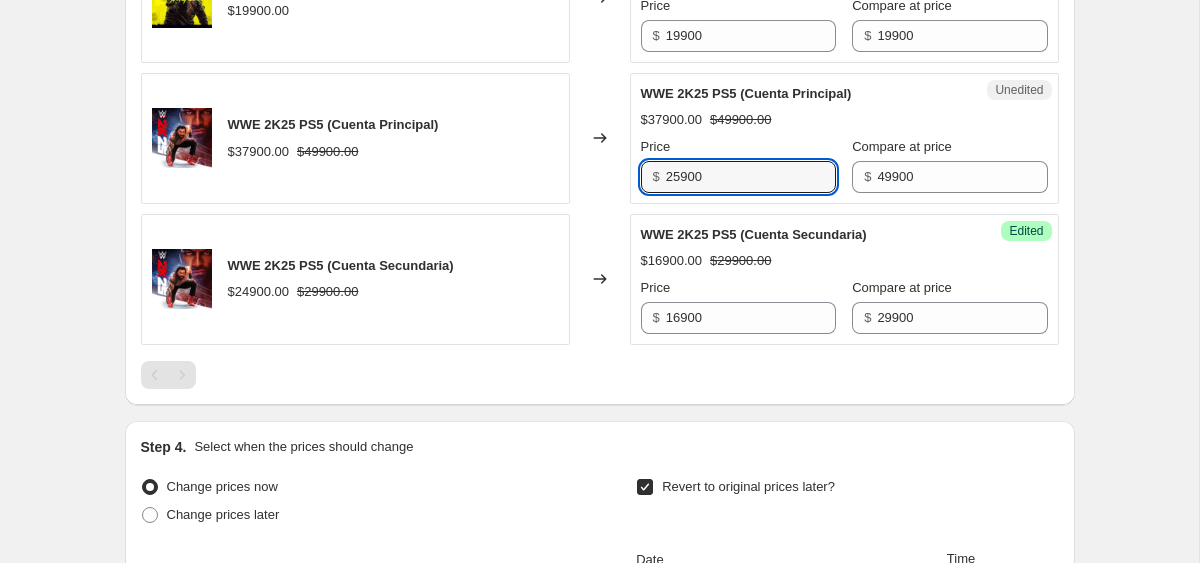 type on "25900" 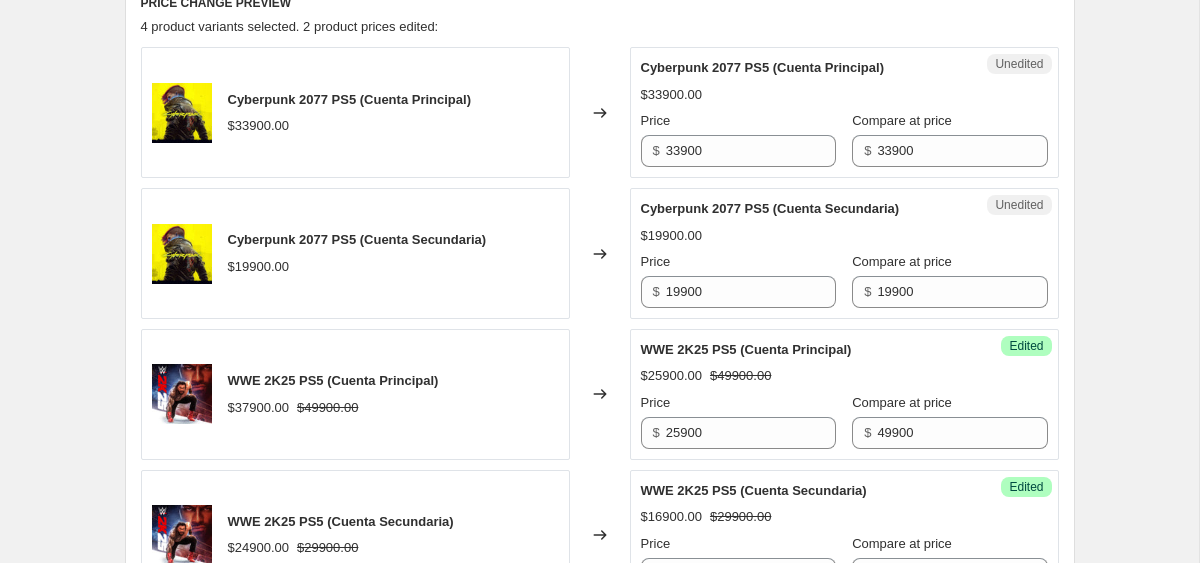 scroll, scrollTop: 986, scrollLeft: 0, axis: vertical 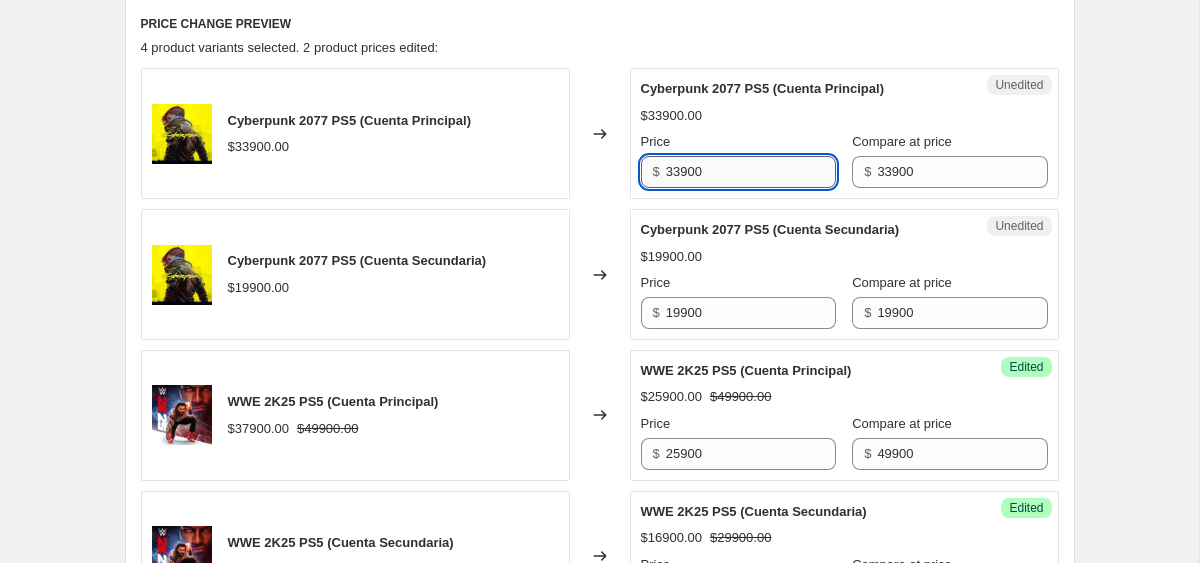 click on "33900" at bounding box center (751, 172) 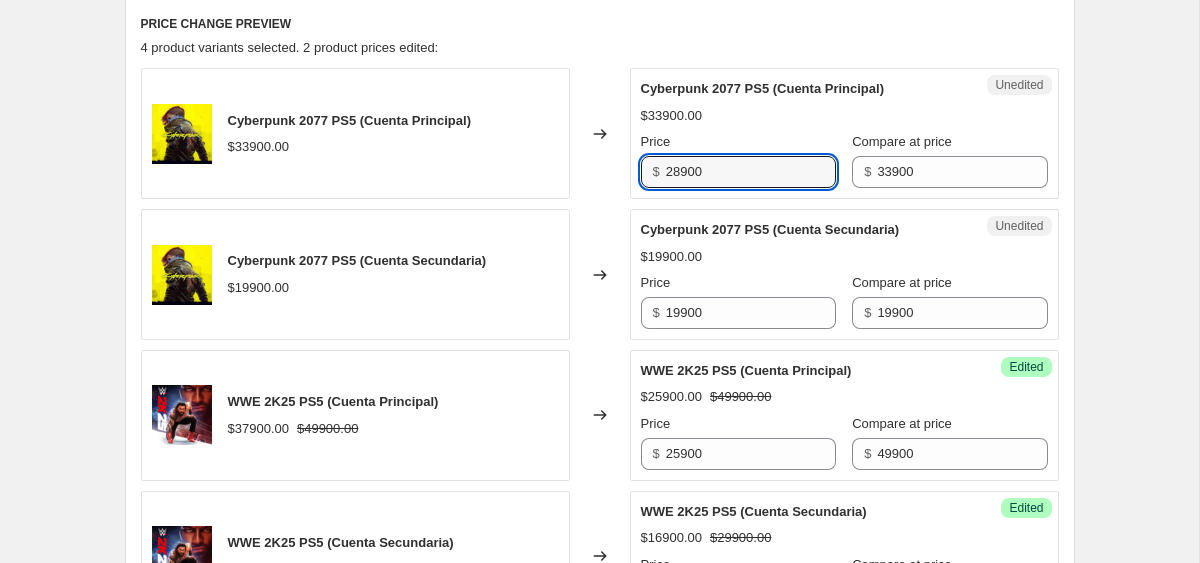 type on "28900" 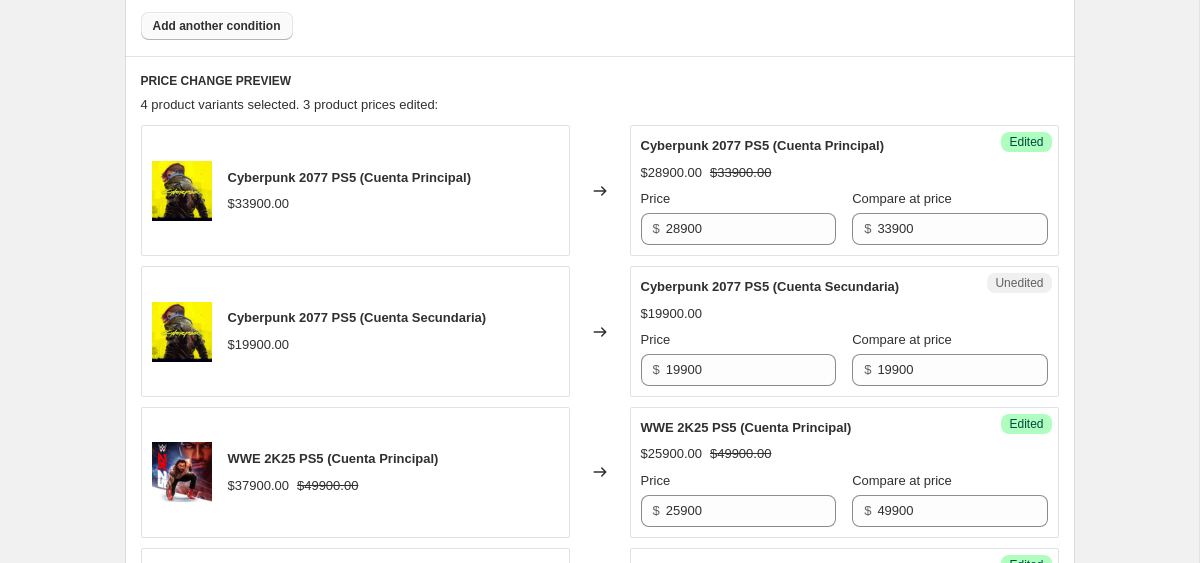 scroll, scrollTop: 854, scrollLeft: 0, axis: vertical 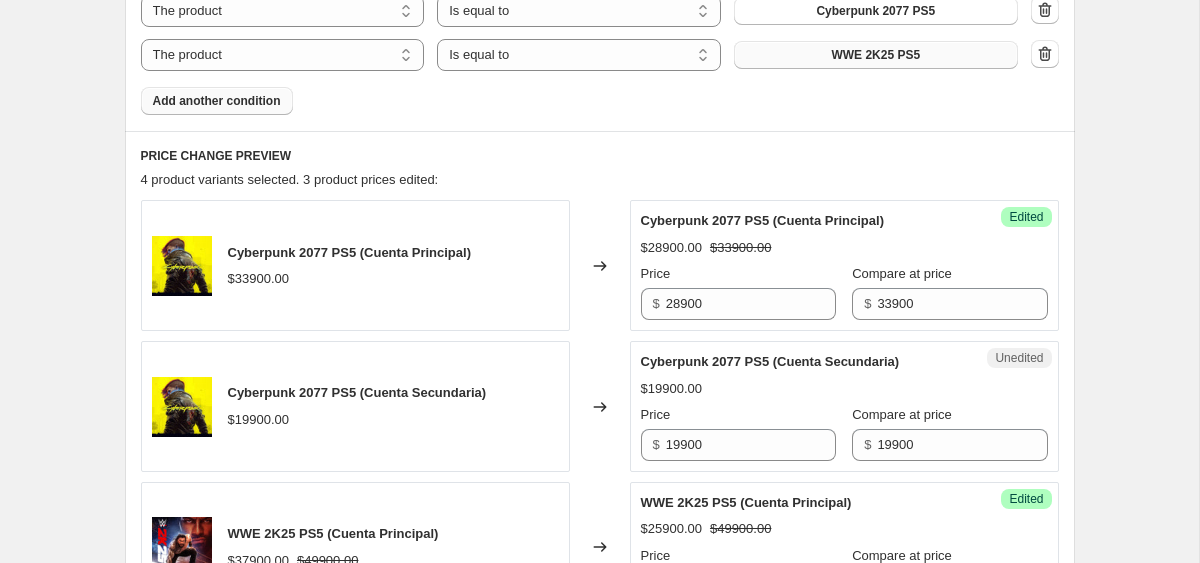click on "Add another condition" at bounding box center [217, 101] 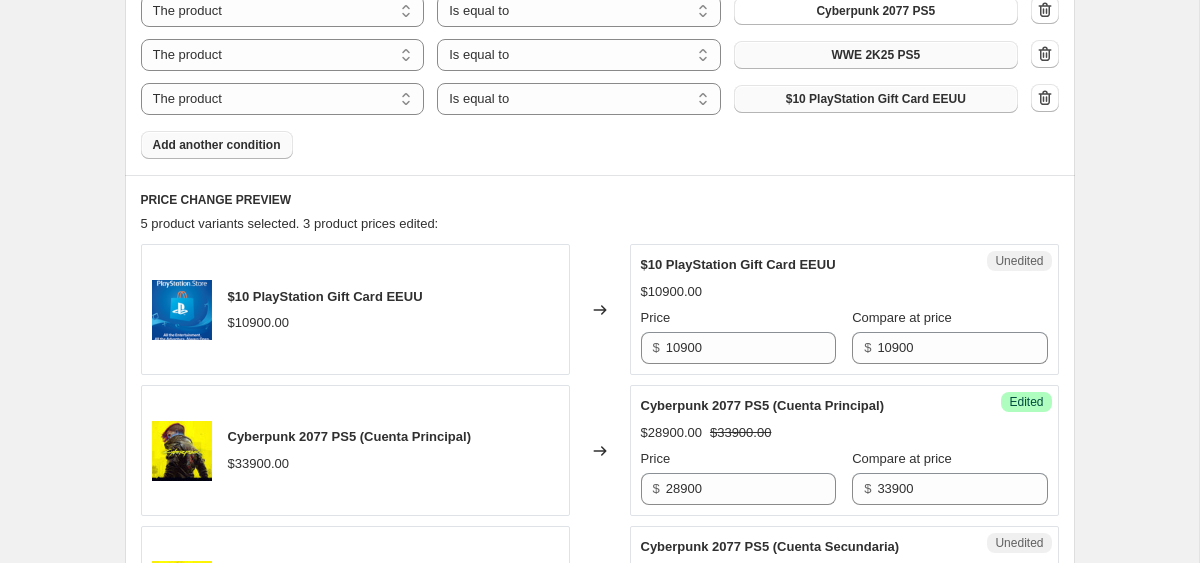 click on "$10 PlayStation Gift Card EEUU" at bounding box center [876, 99] 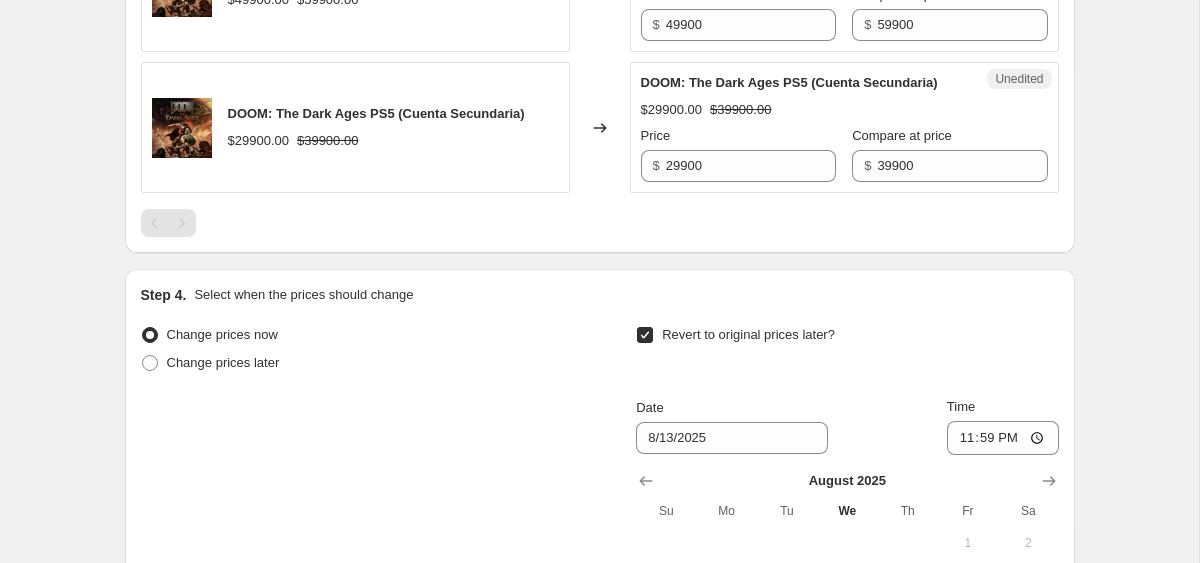 scroll, scrollTop: 1591, scrollLeft: 0, axis: vertical 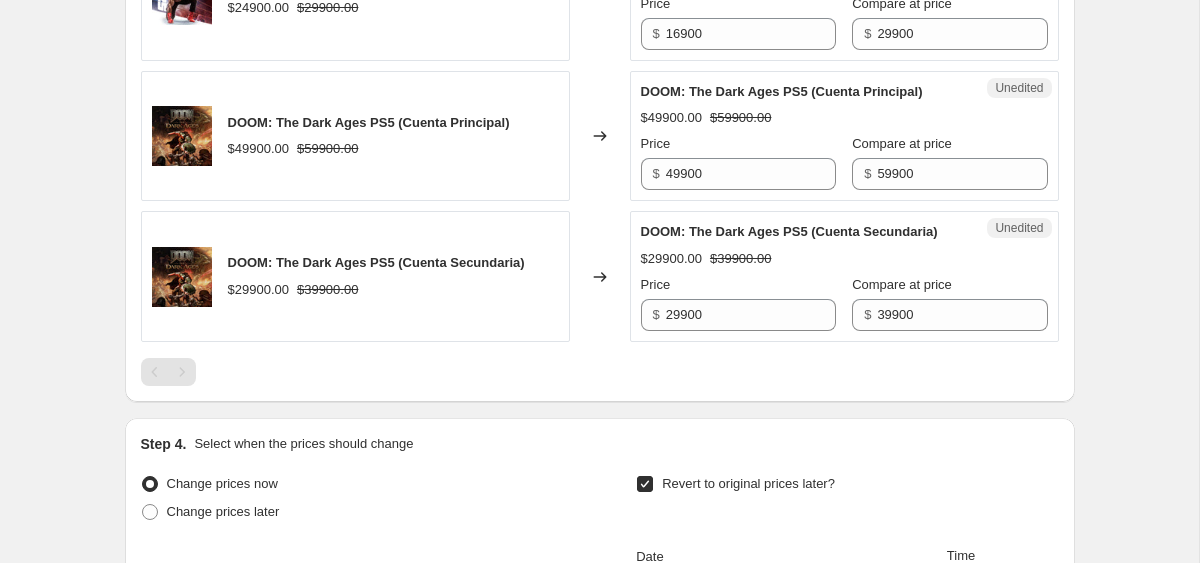 click on "Price $ 49900" at bounding box center (738, 162) 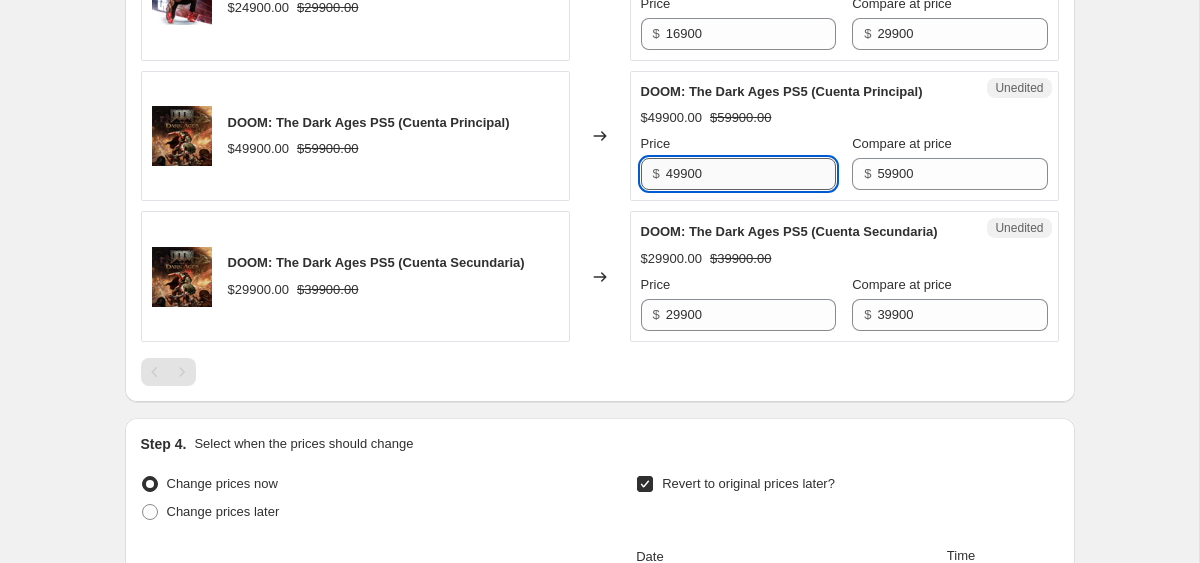 click on "49900" at bounding box center [751, 174] 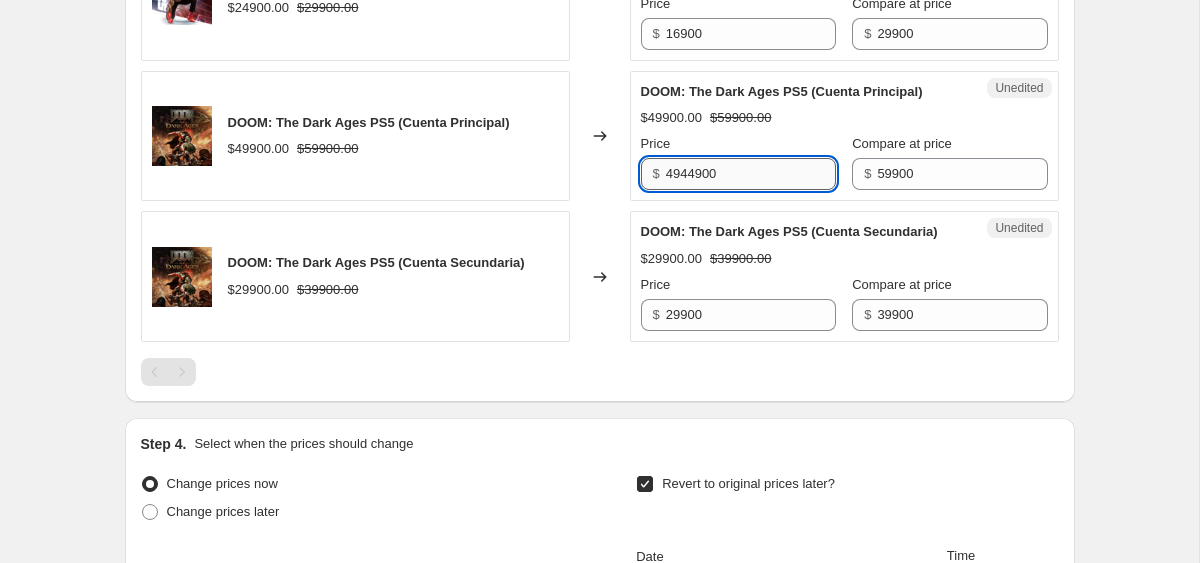 click on "4944900" at bounding box center (751, 174) 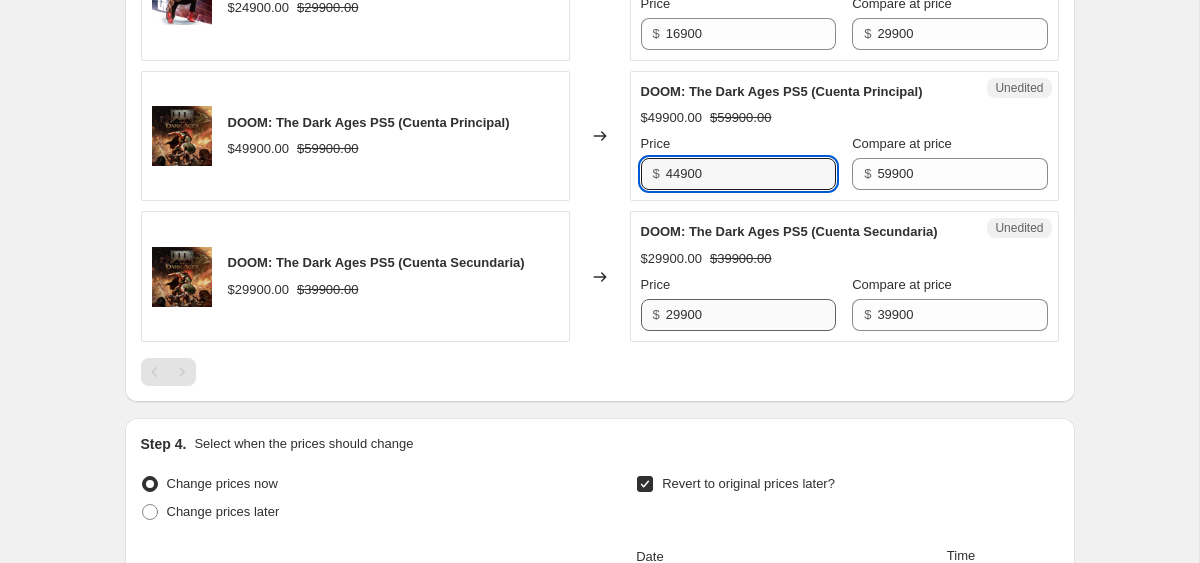 type on "44900" 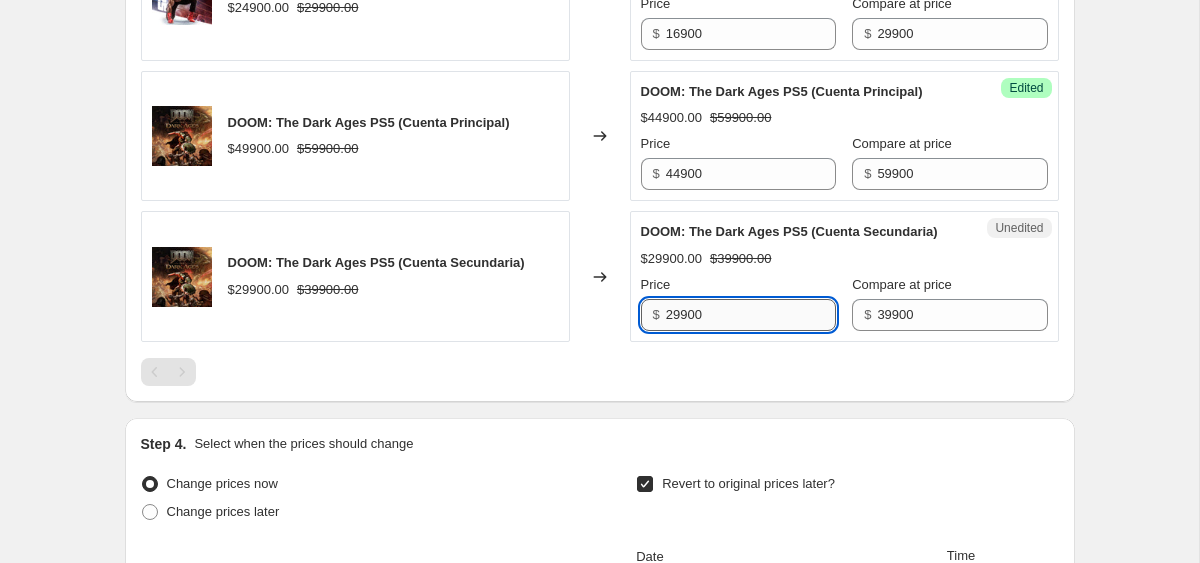 click on "29900" at bounding box center (751, 315) 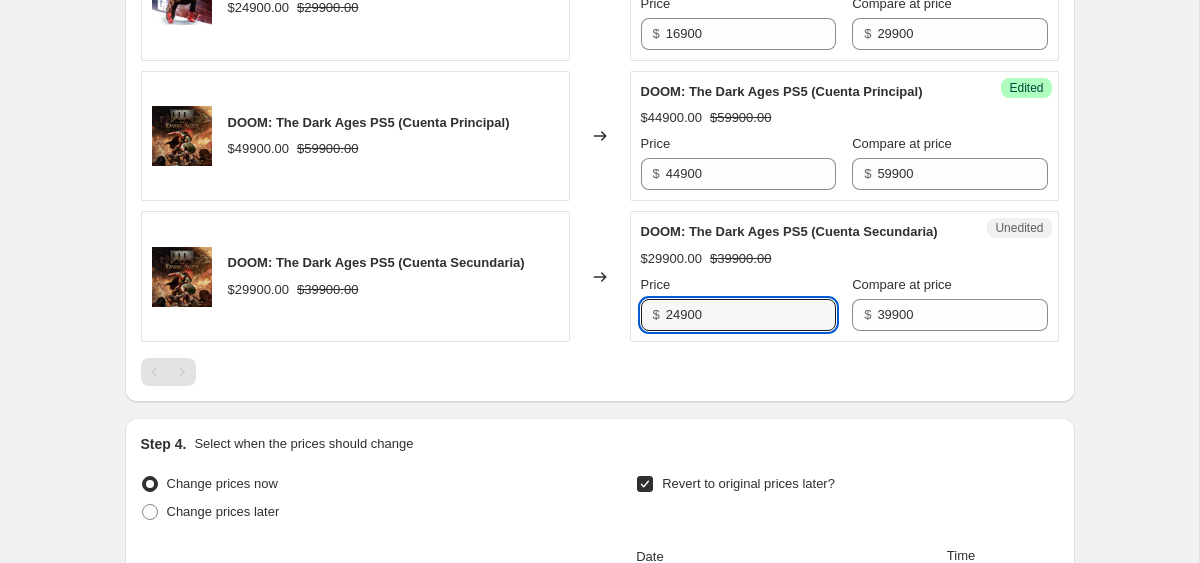 type on "24900" 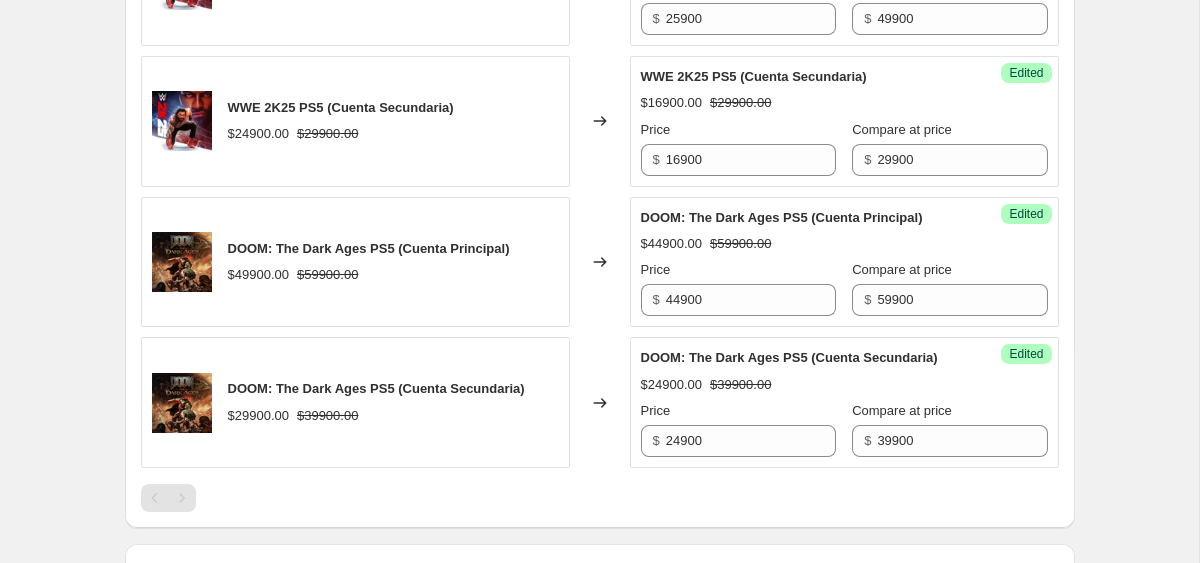 scroll, scrollTop: 1244, scrollLeft: 0, axis: vertical 